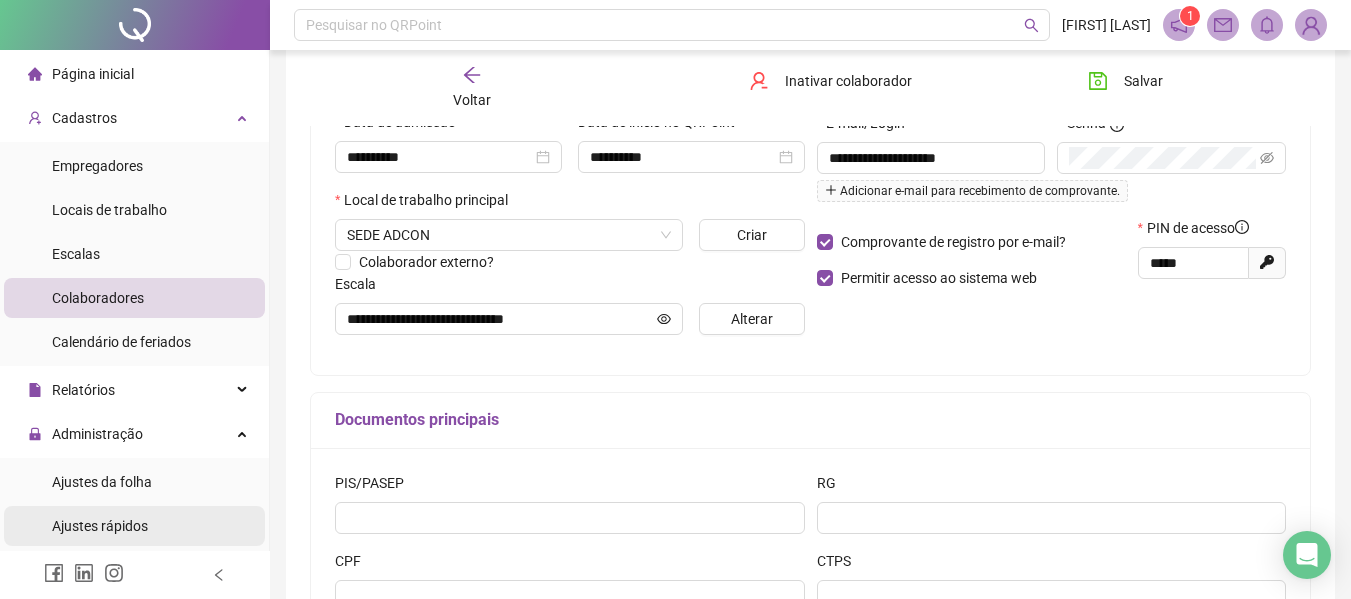scroll, scrollTop: 378, scrollLeft: 0, axis: vertical 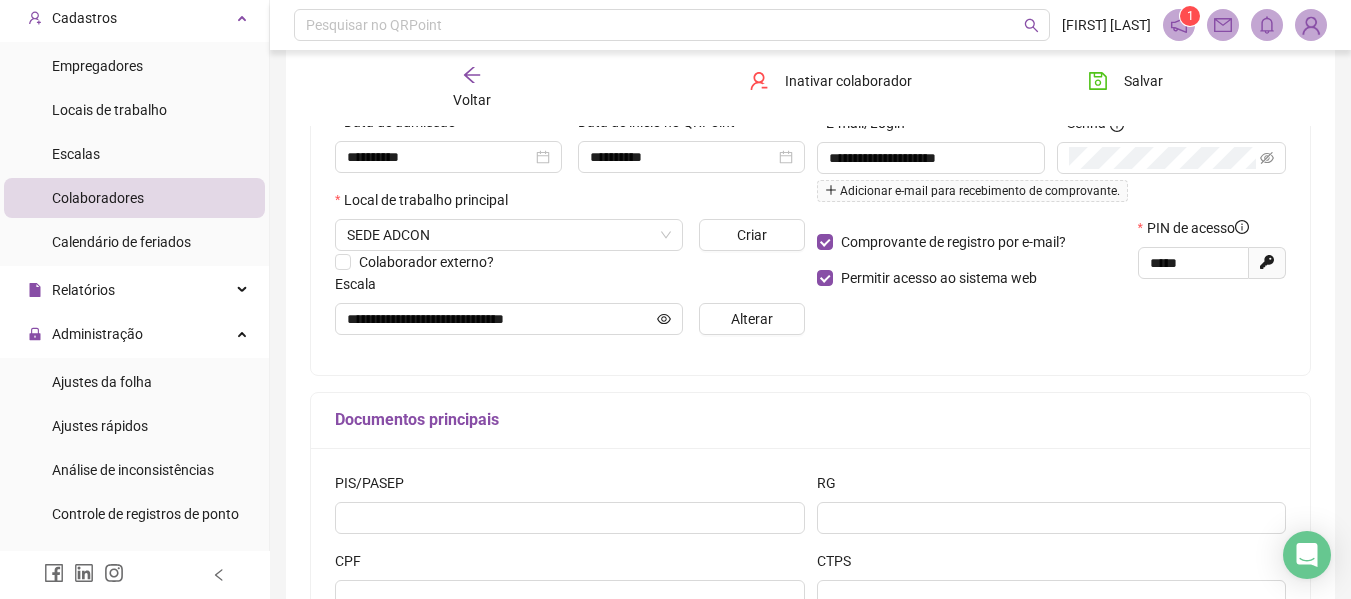 click on "Controle de registros de ponto" at bounding box center (145, 514) 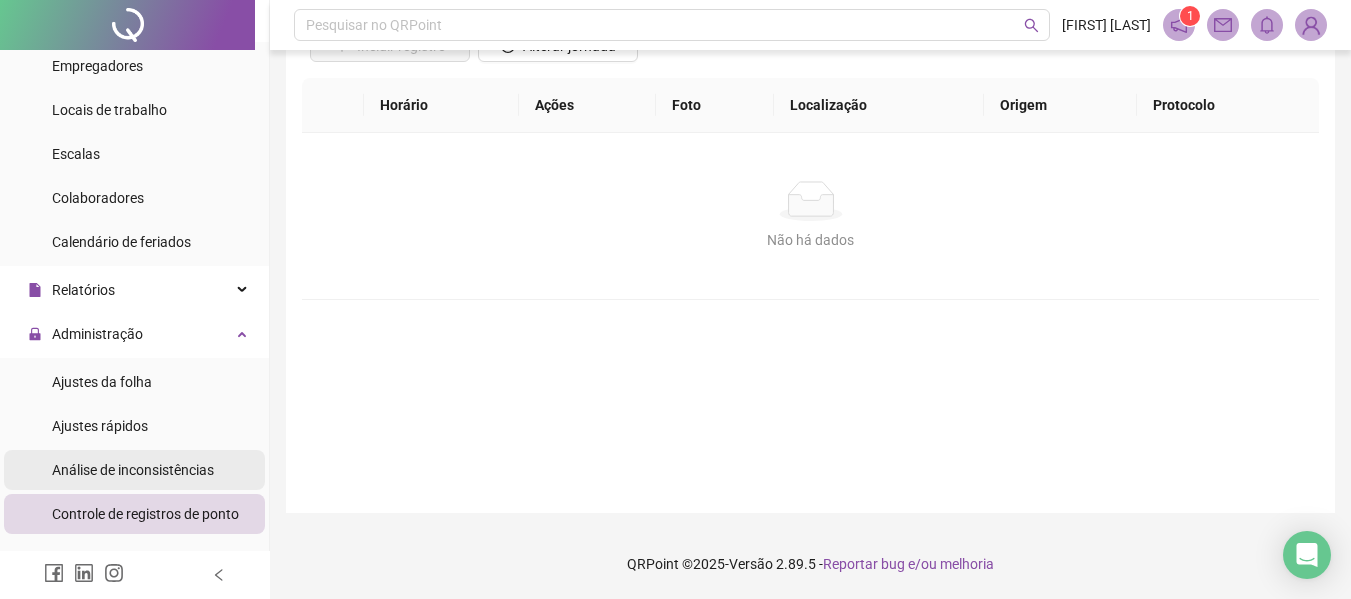 scroll, scrollTop: 176, scrollLeft: 0, axis: vertical 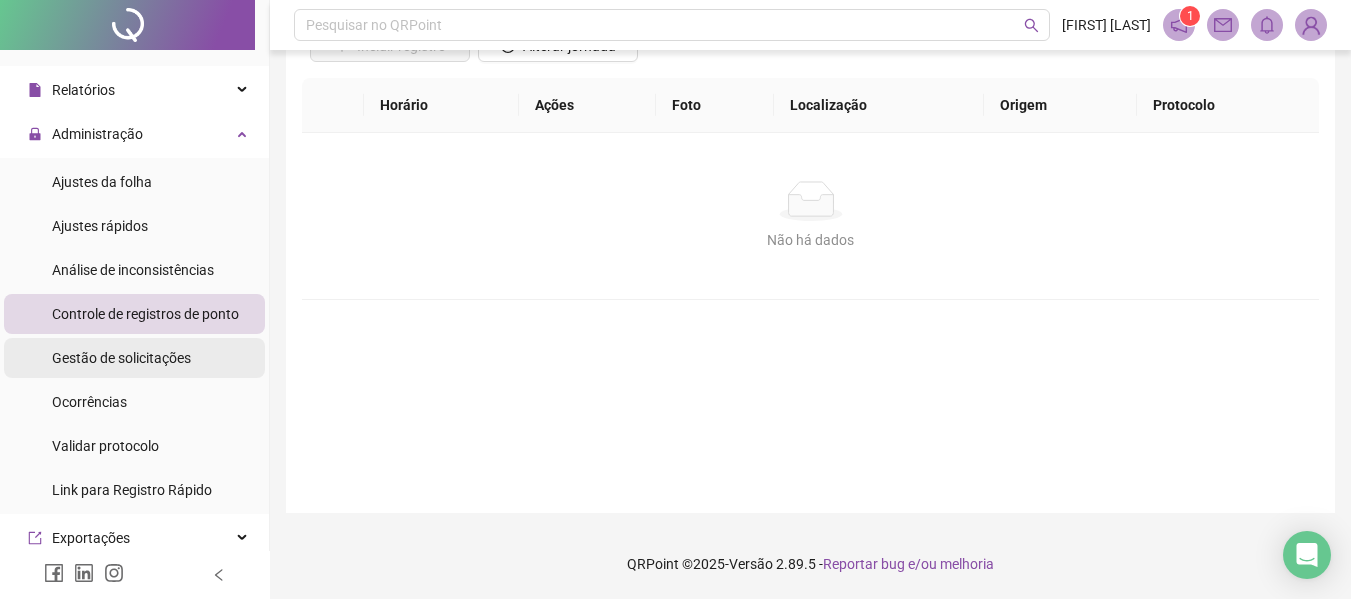 click on "Gestão de solicitações" at bounding box center [134, 358] 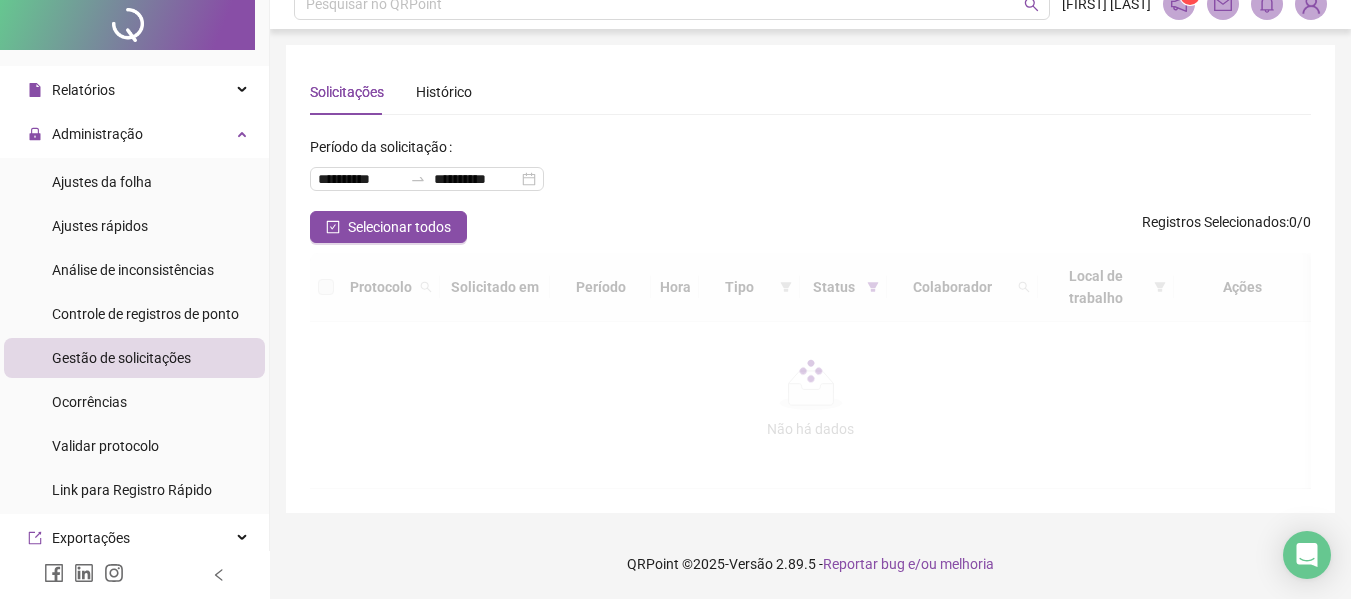 scroll, scrollTop: 0, scrollLeft: 0, axis: both 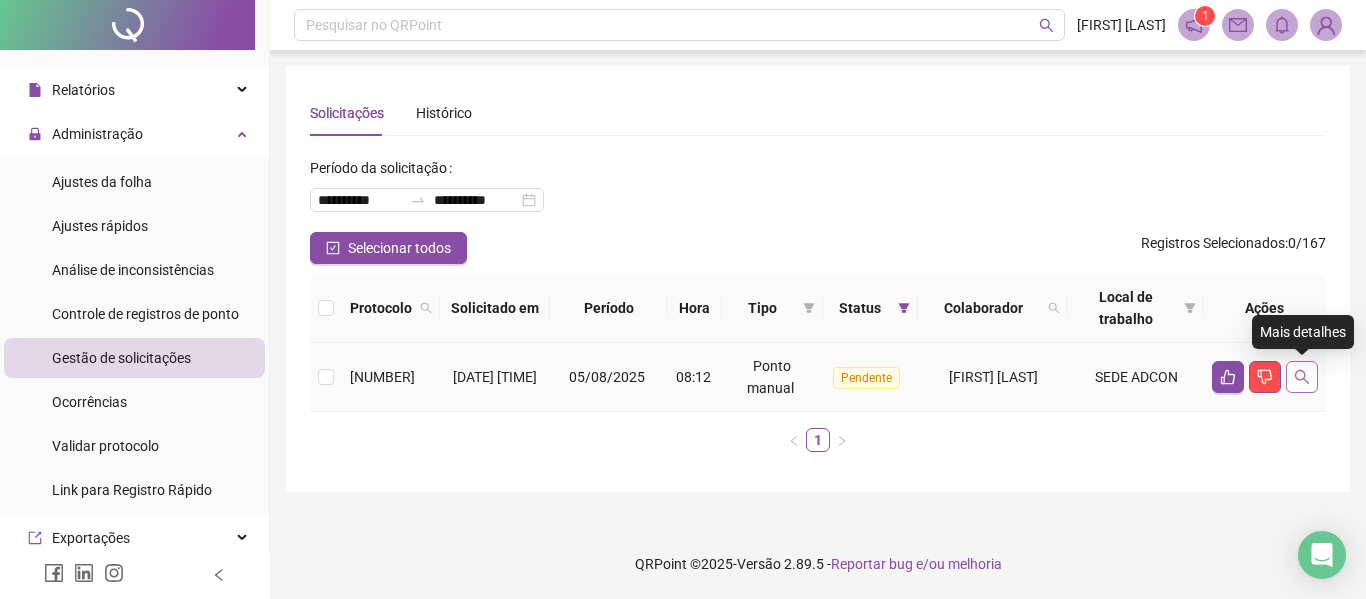 click 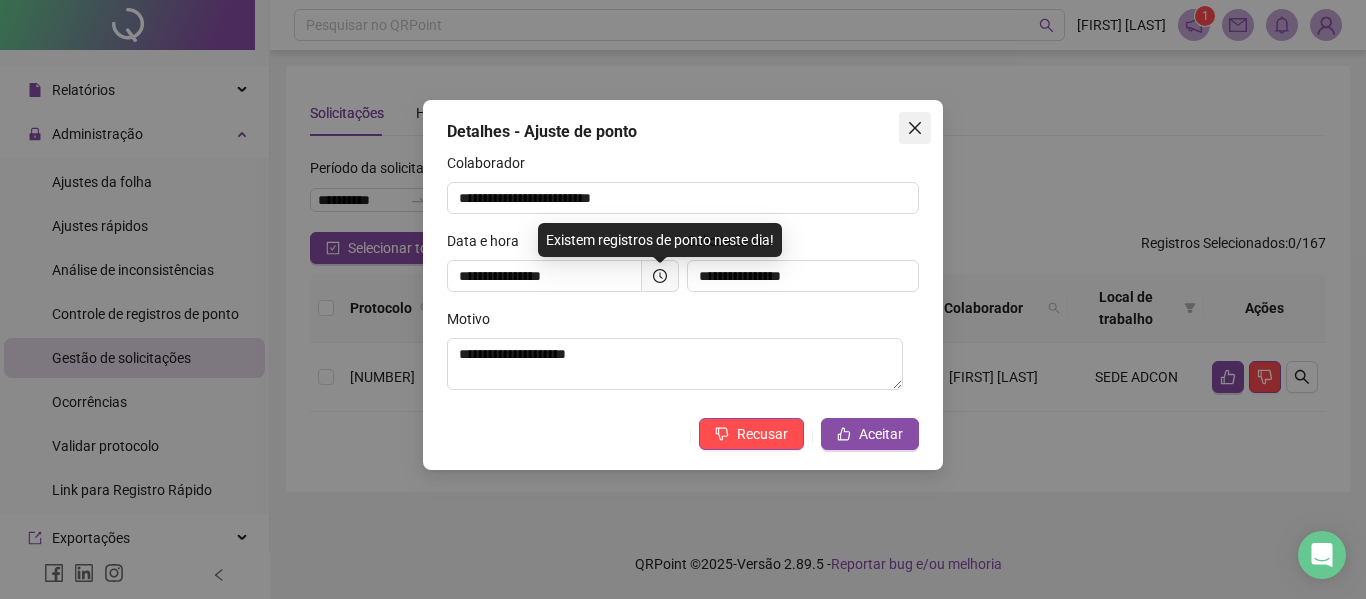 click at bounding box center [915, 128] 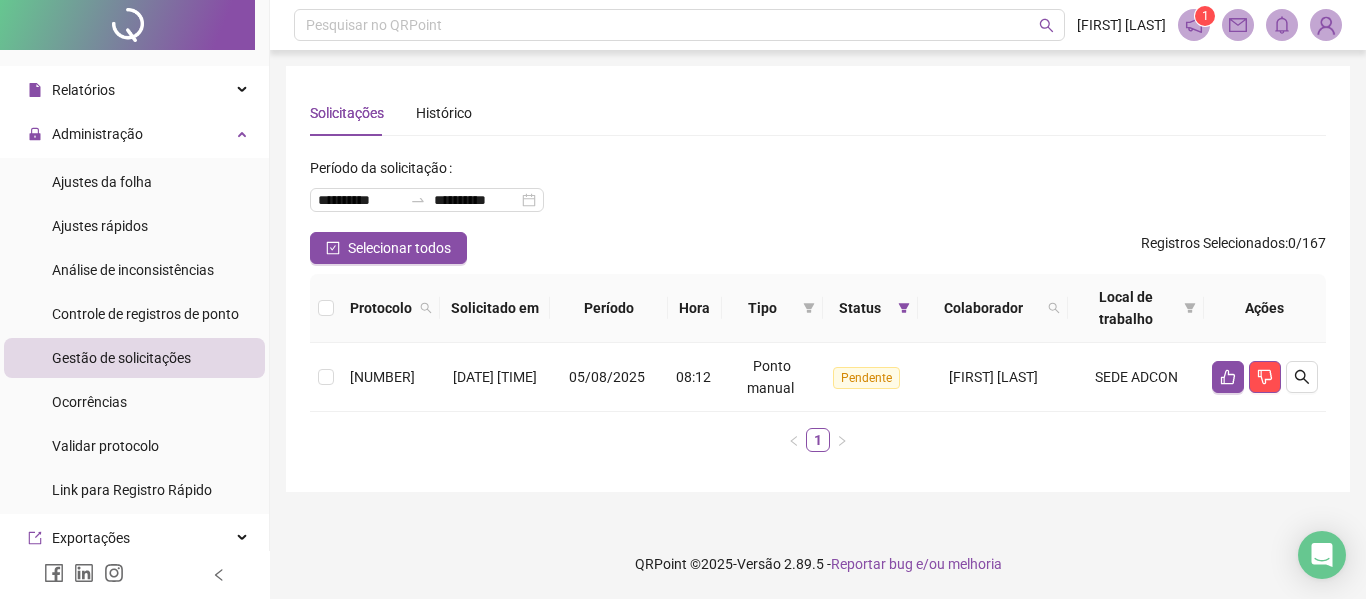 drag, startPoint x: 882, startPoint y: 196, endPoint x: 650, endPoint y: 195, distance: 232.00215 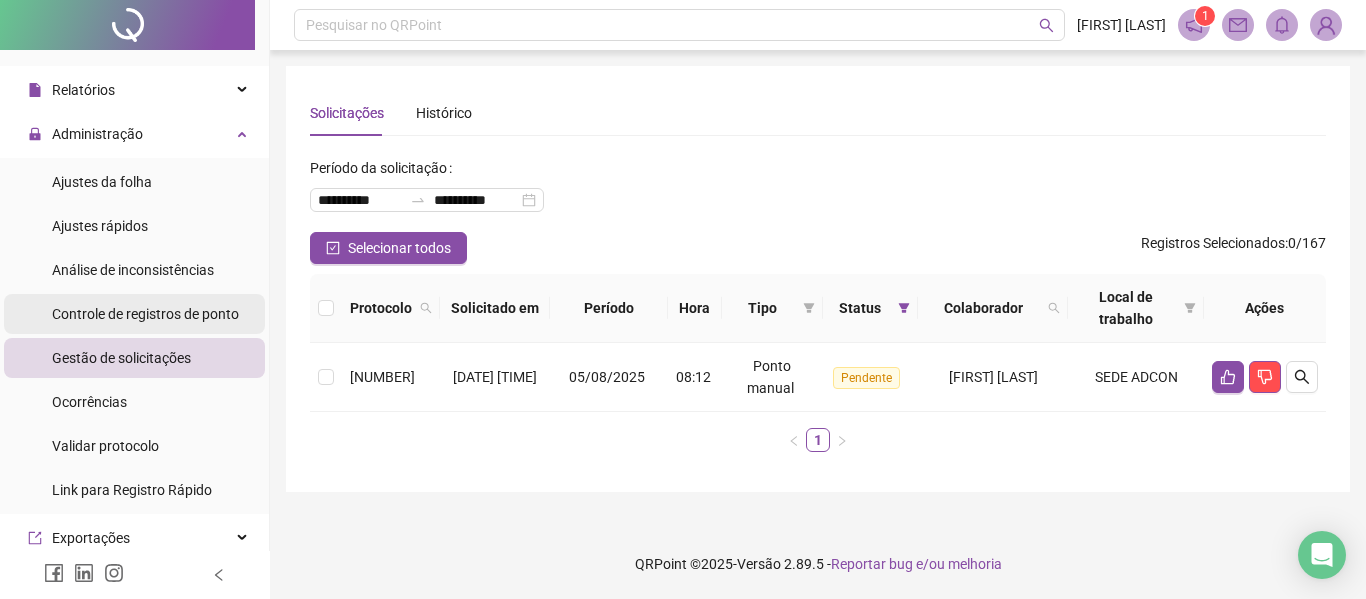 click on "Controle de registros de ponto" at bounding box center [145, 314] 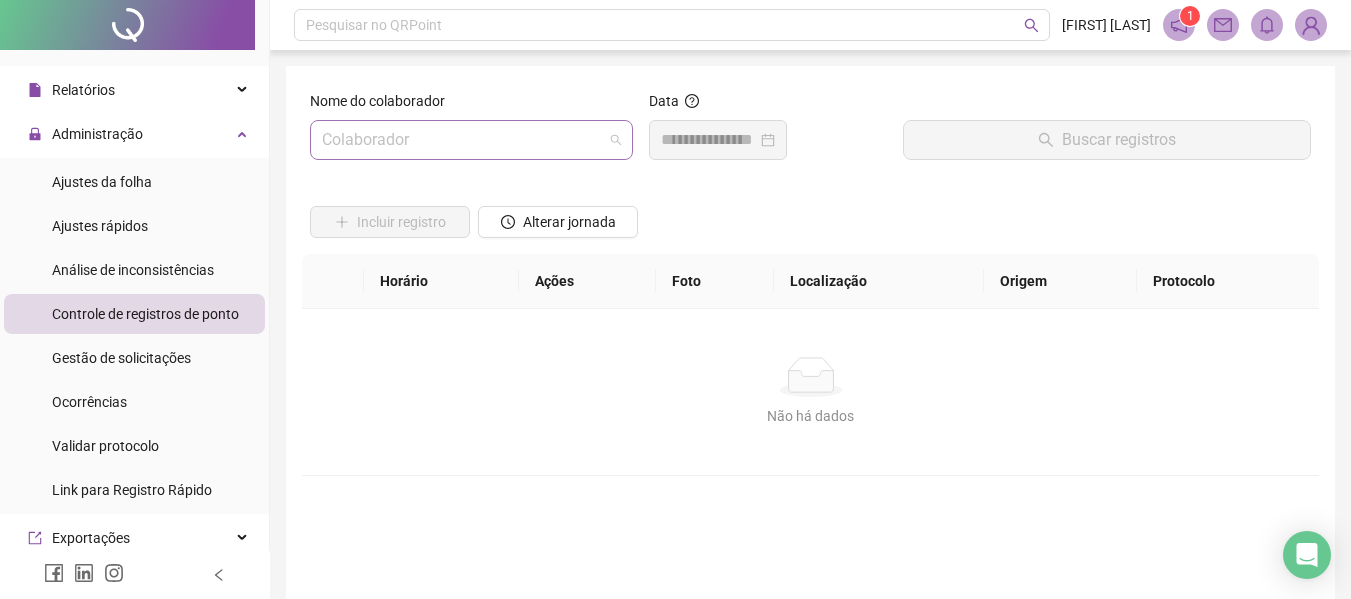 click at bounding box center [462, 140] 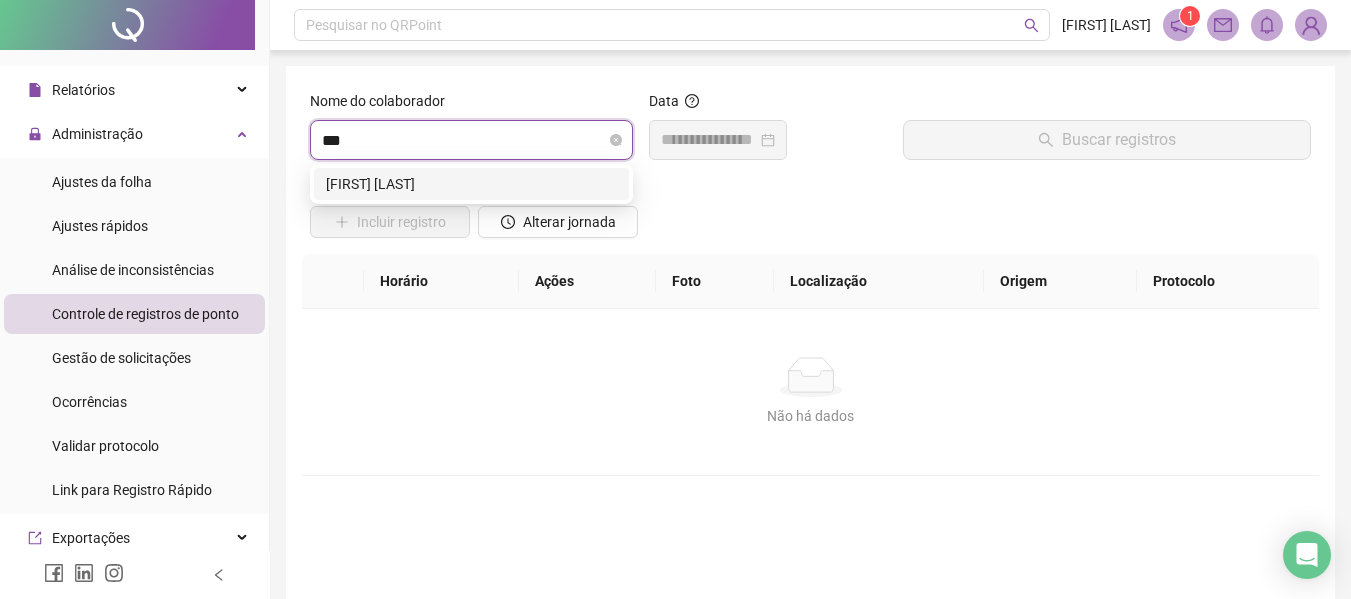 type on "****" 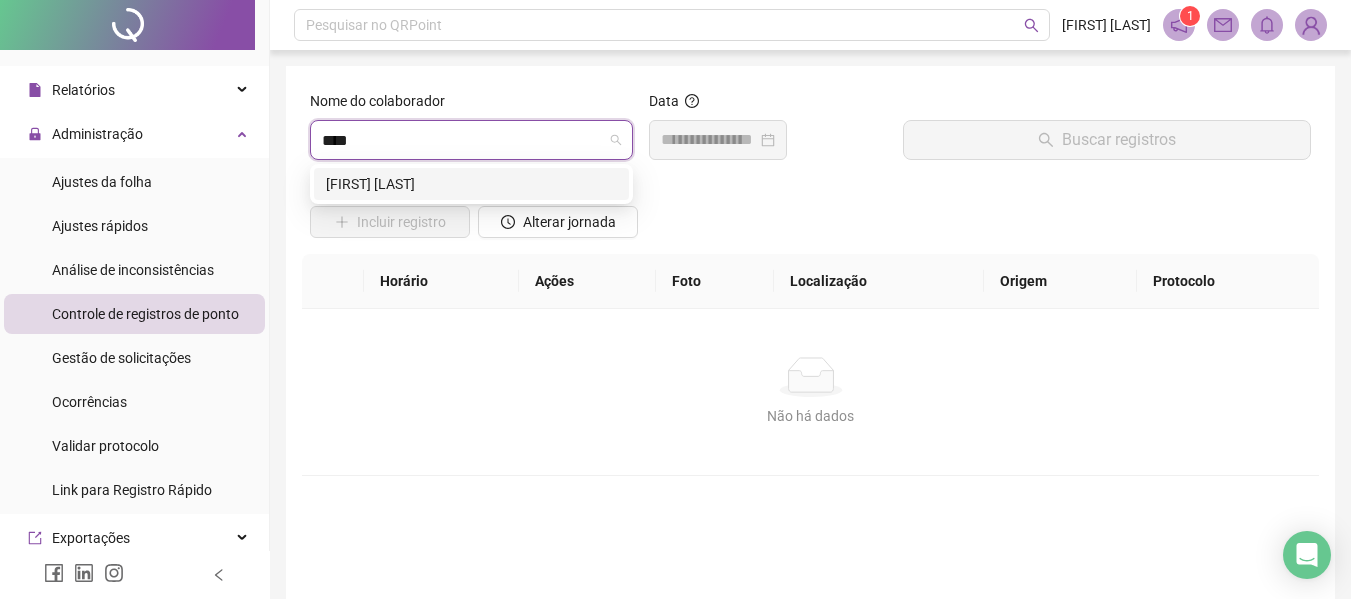 click on "[FIRST] [LAST]" at bounding box center (471, 184) 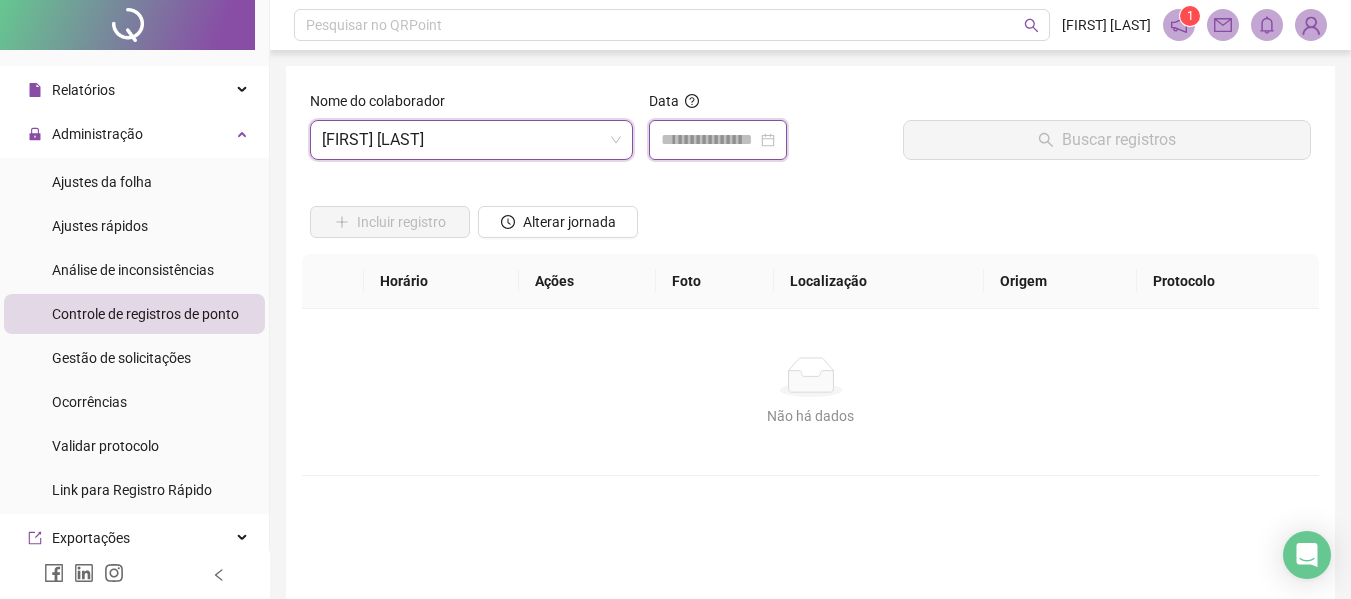 click at bounding box center (709, 140) 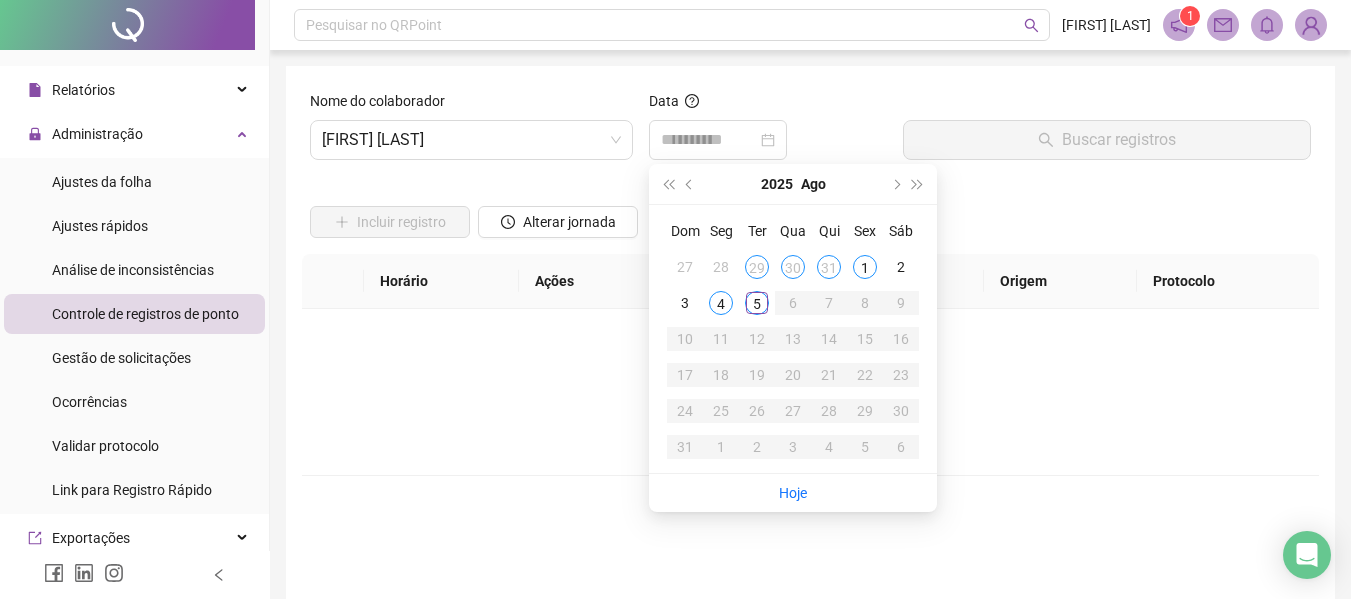 drag, startPoint x: 723, startPoint y: 302, endPoint x: 824, endPoint y: 258, distance: 110.16805 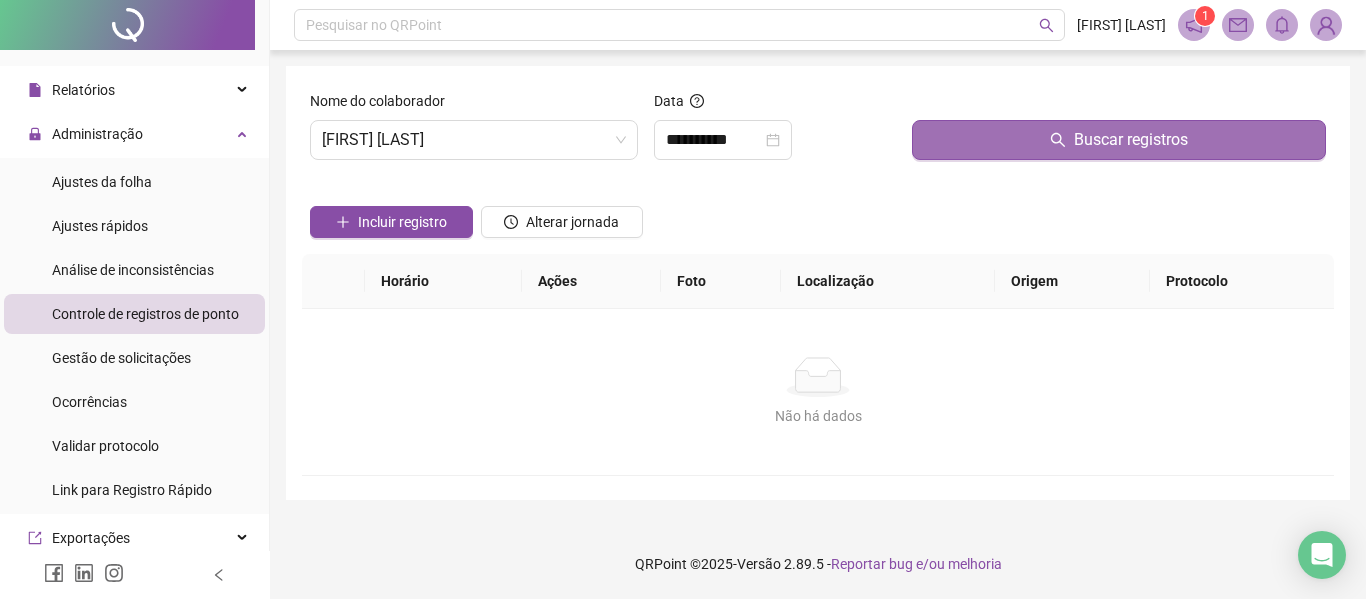 click on "Buscar registros" at bounding box center (1119, 140) 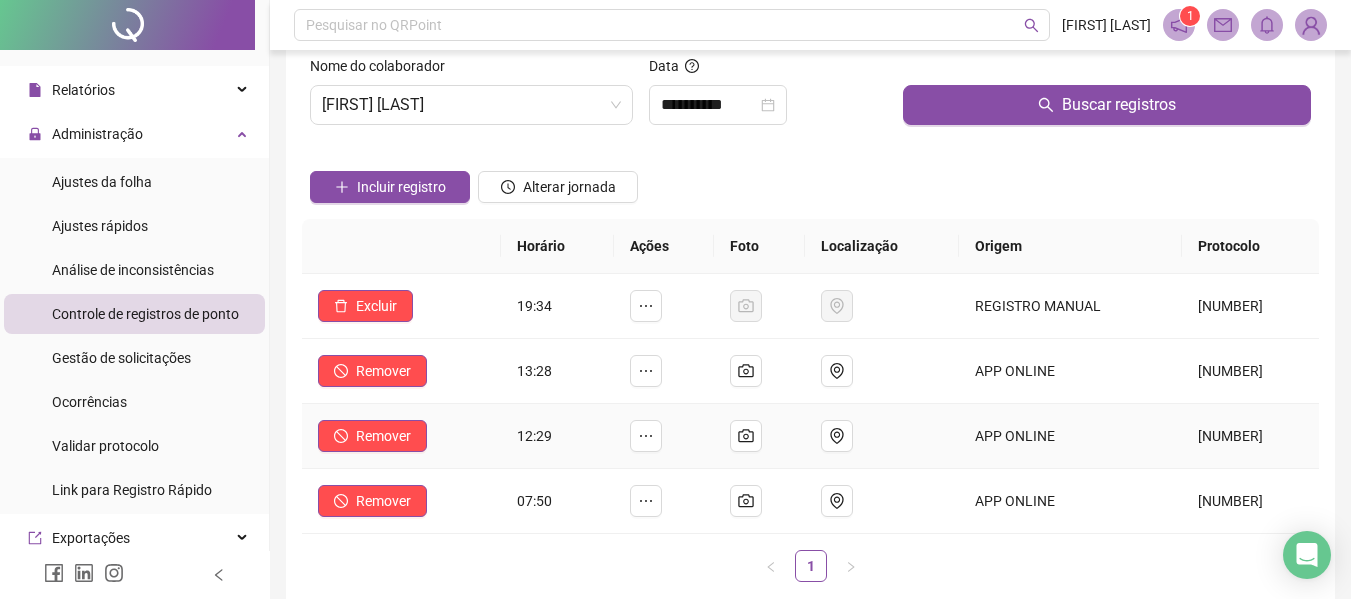 scroll, scrollTop: 0, scrollLeft: 0, axis: both 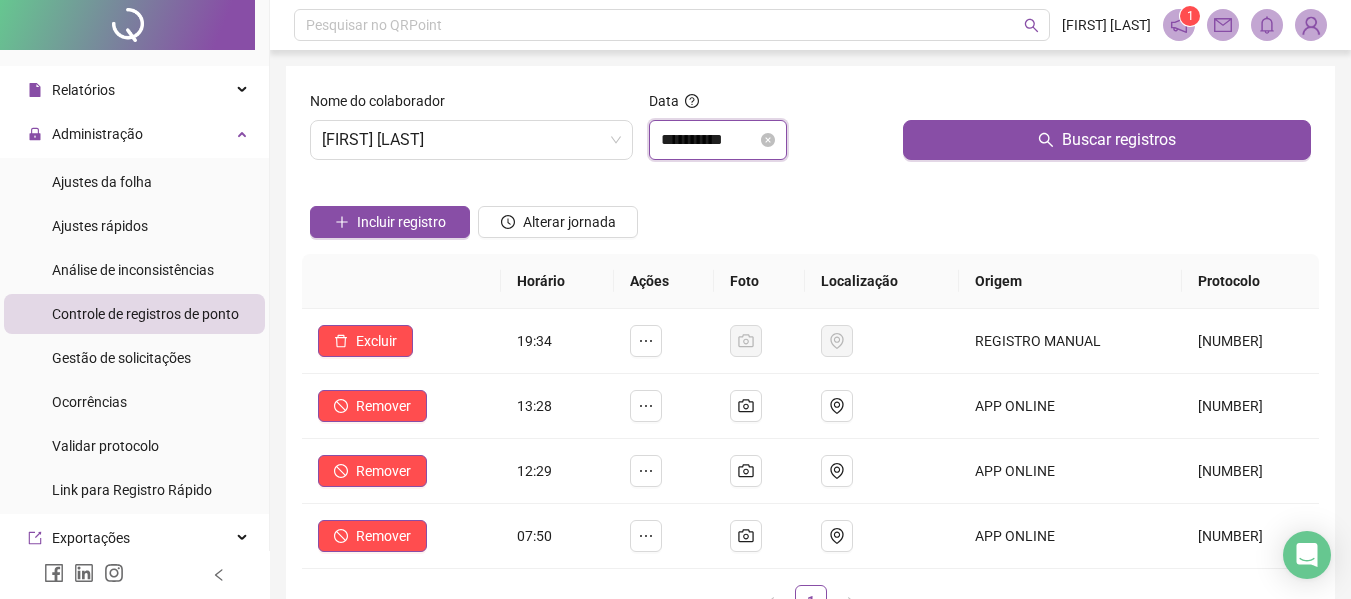 click on "**********" at bounding box center [709, 140] 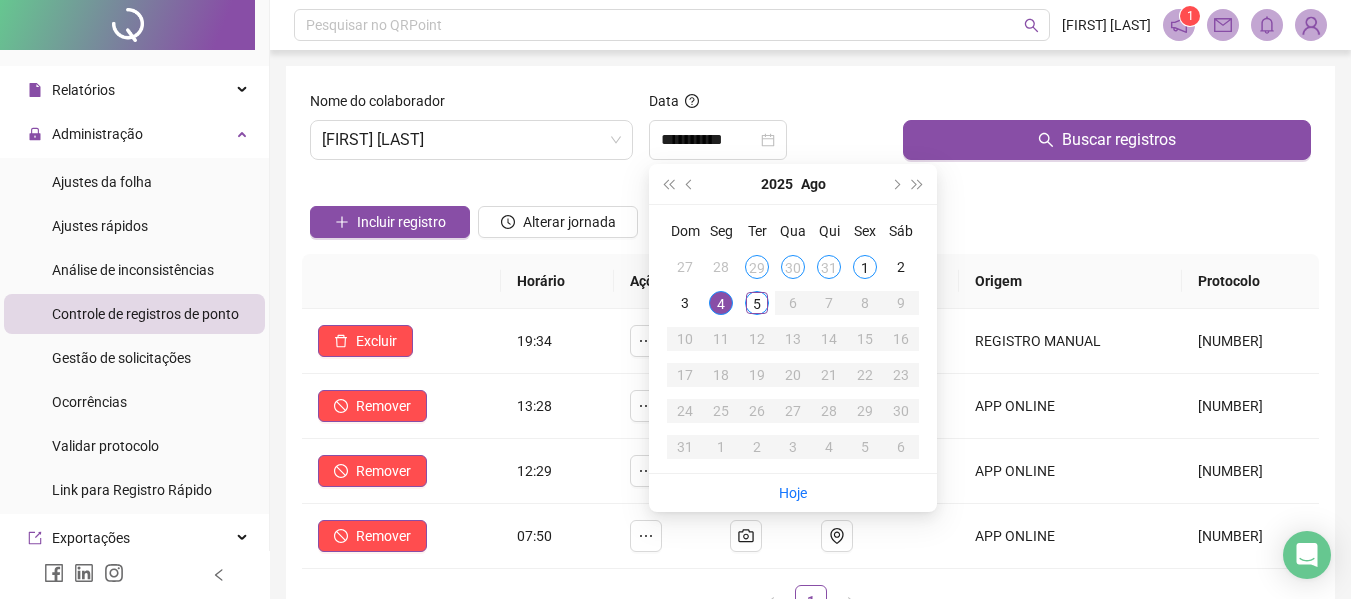 click on "Incluir registro   Alterar jornada" at bounding box center [810, 215] 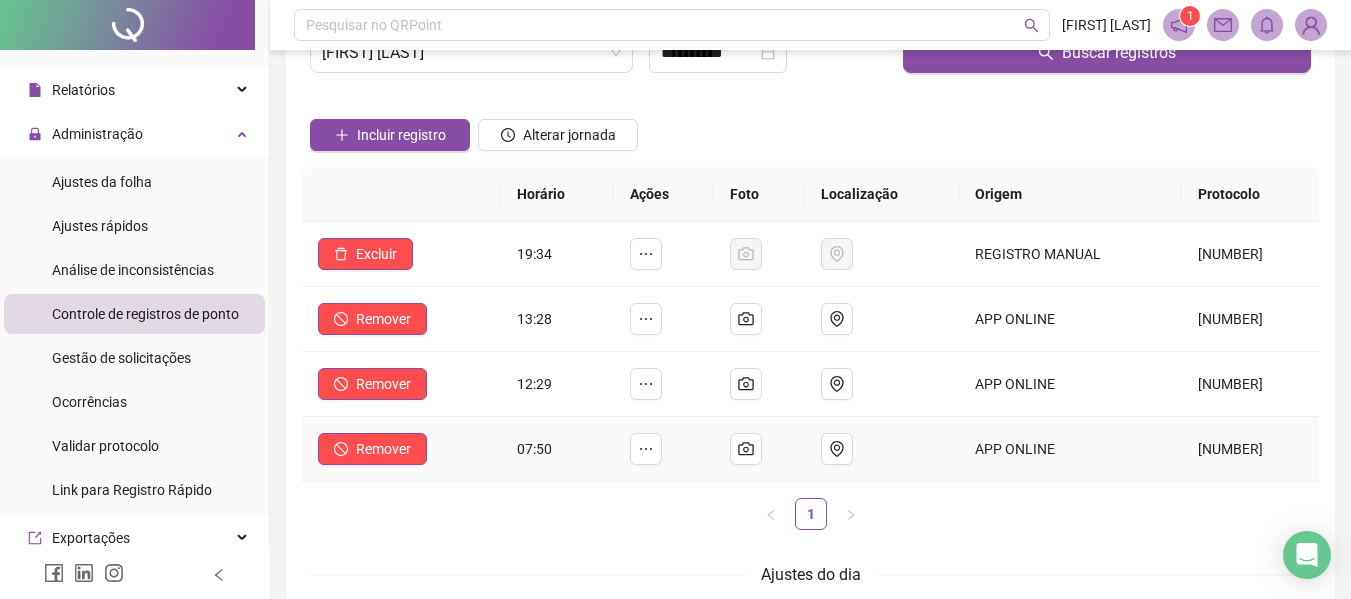 scroll, scrollTop: 0, scrollLeft: 0, axis: both 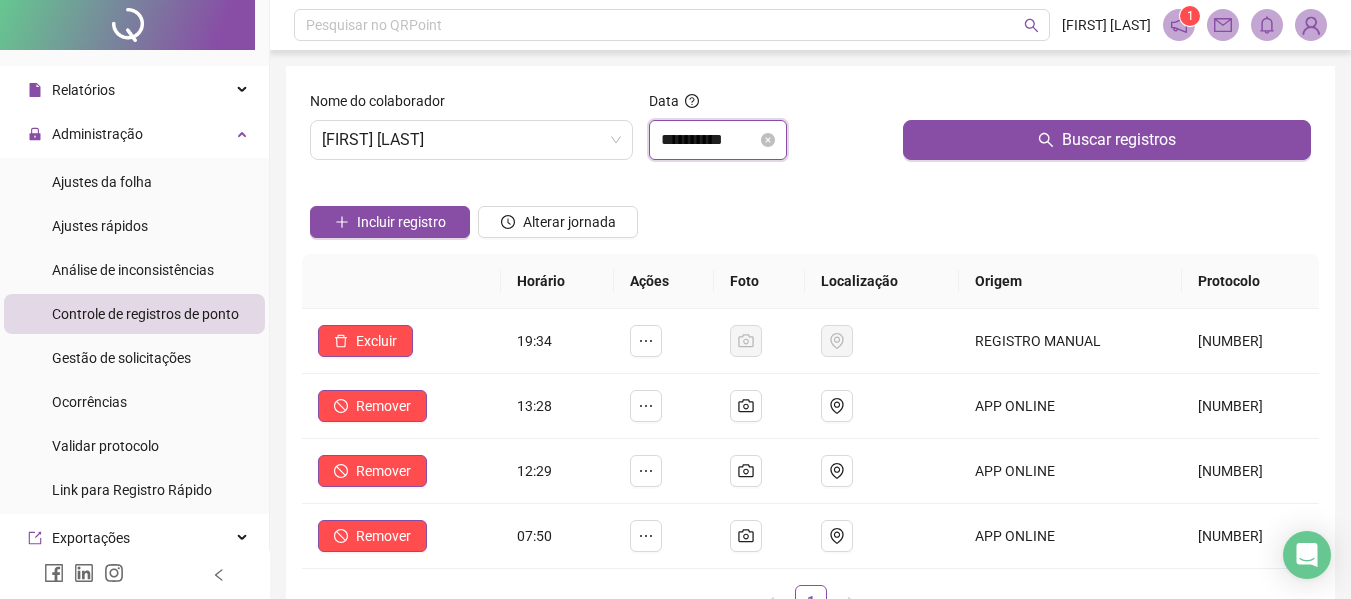 click on "**********" at bounding box center [709, 140] 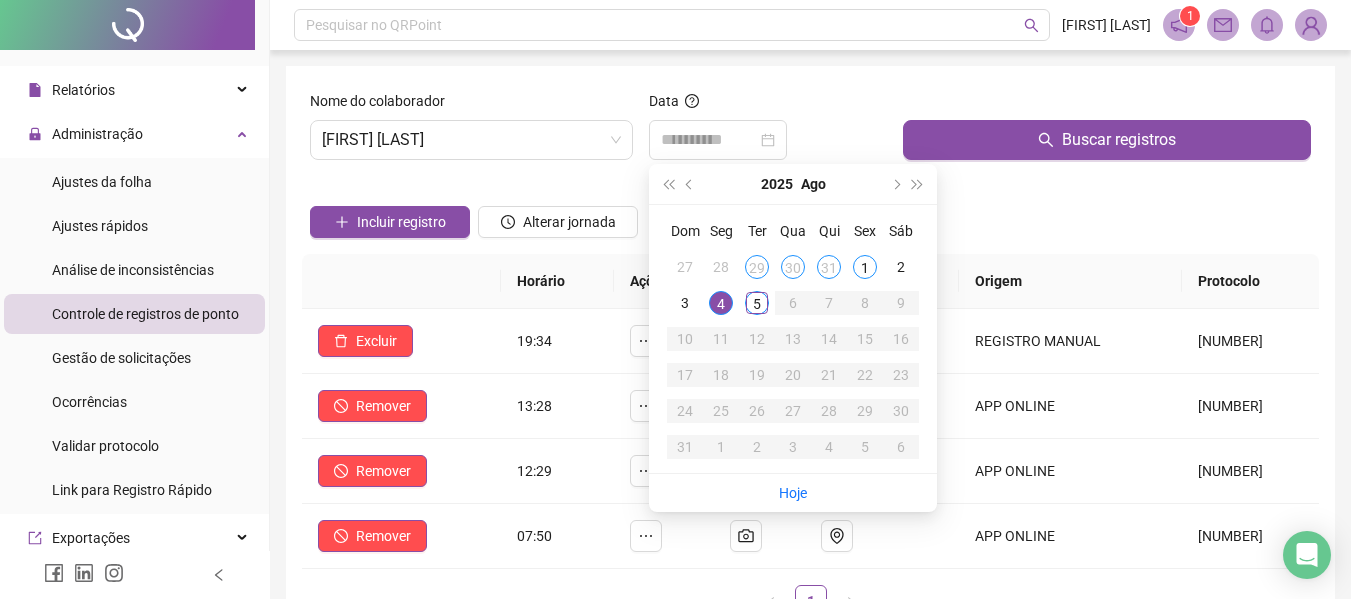 drag, startPoint x: 870, startPoint y: 265, endPoint x: 948, endPoint y: 182, distance: 113.89908 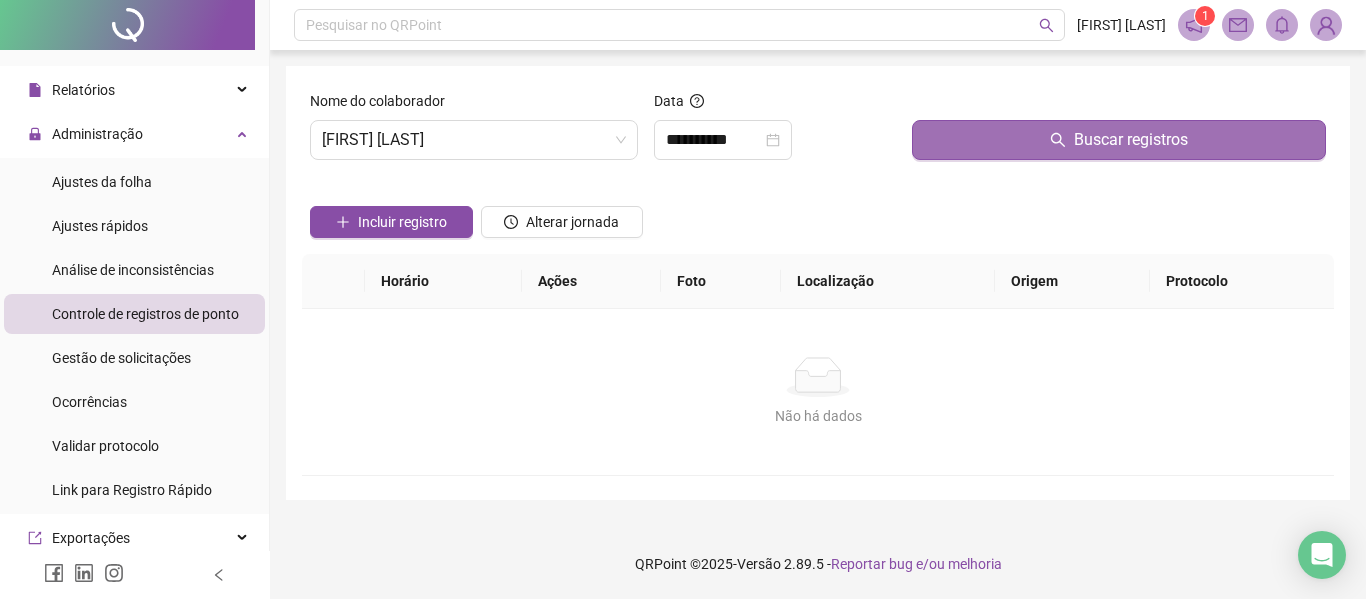 click on "Buscar registros" at bounding box center [1119, 140] 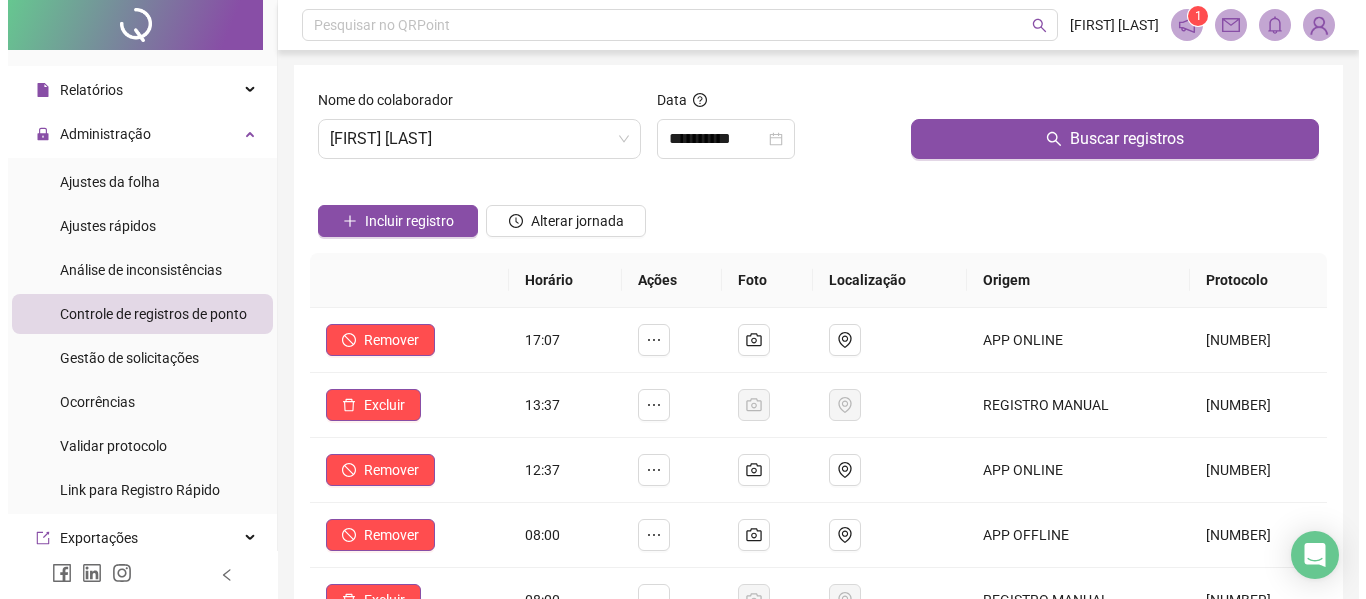 scroll, scrollTop: 0, scrollLeft: 0, axis: both 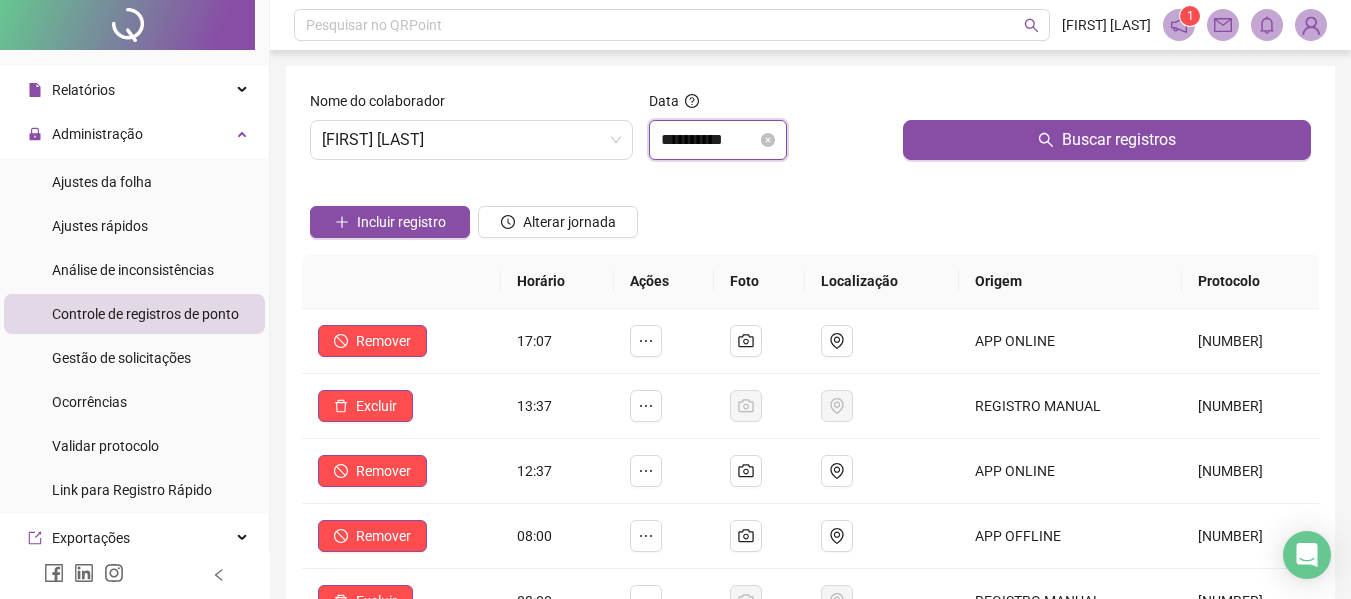 click on "**********" at bounding box center [709, 140] 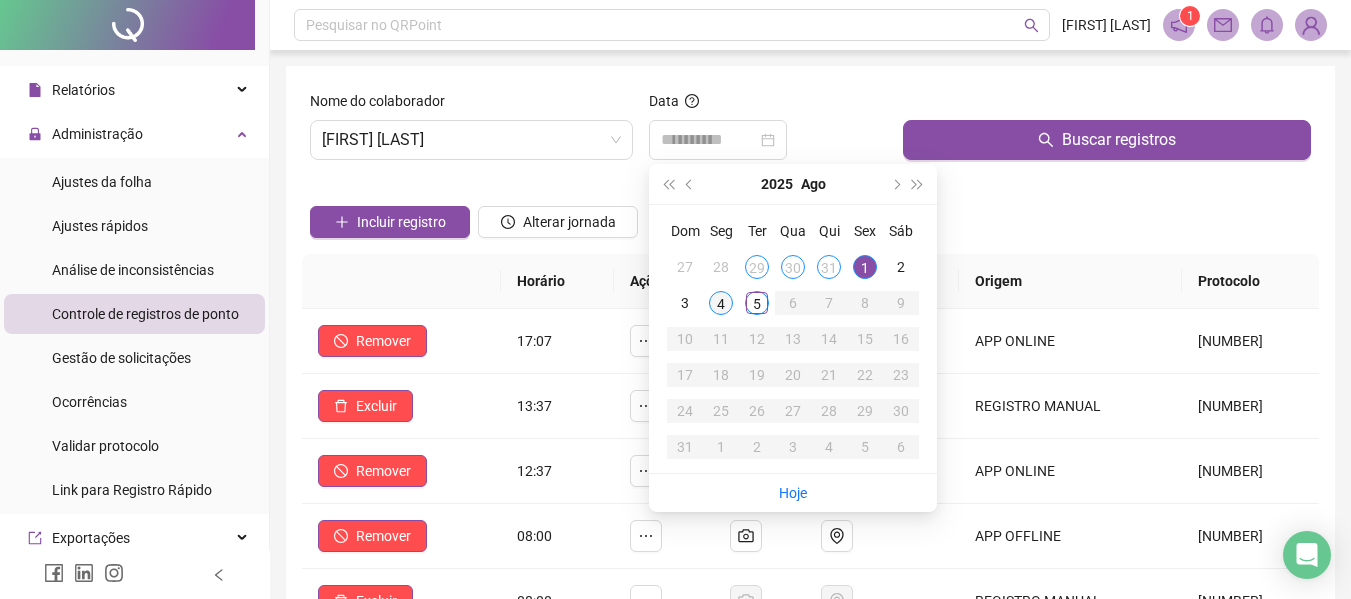 click on "4" at bounding box center [721, 303] 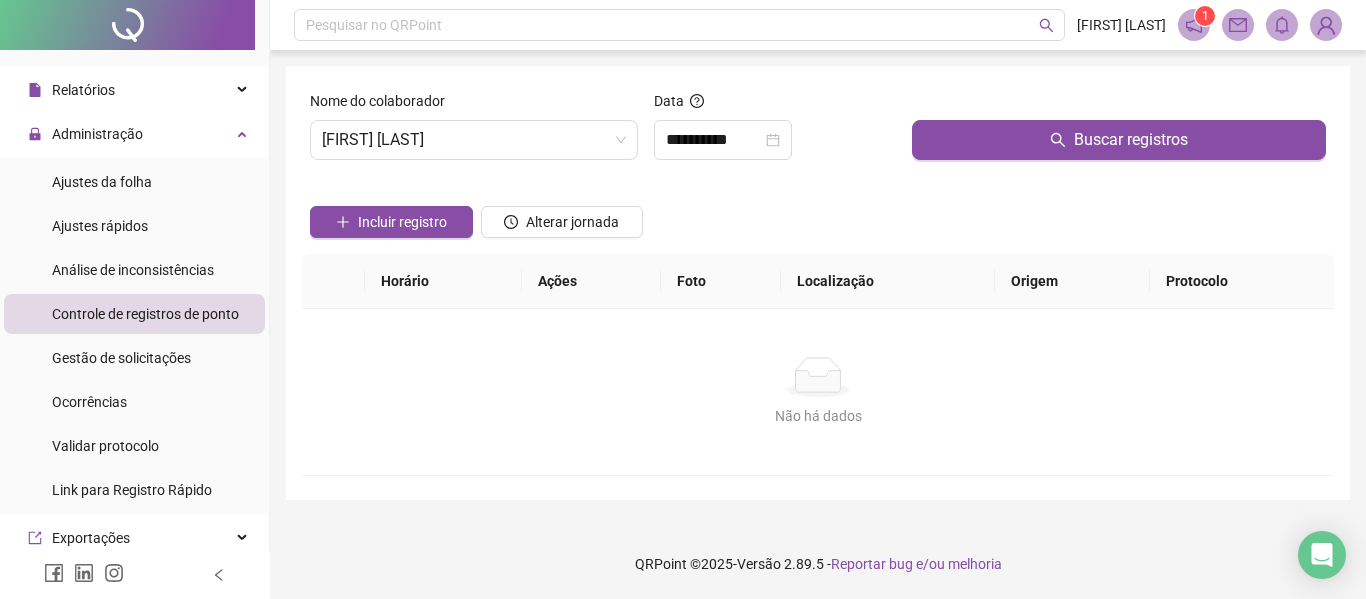 click at bounding box center (1119, 105) 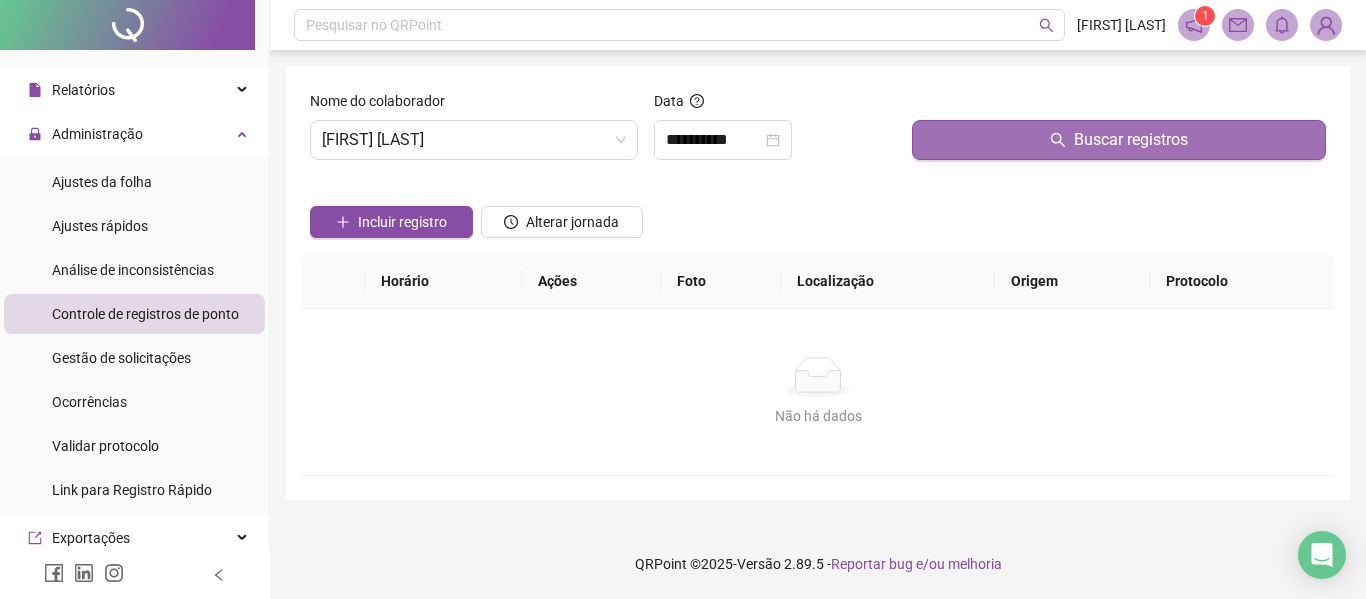 click 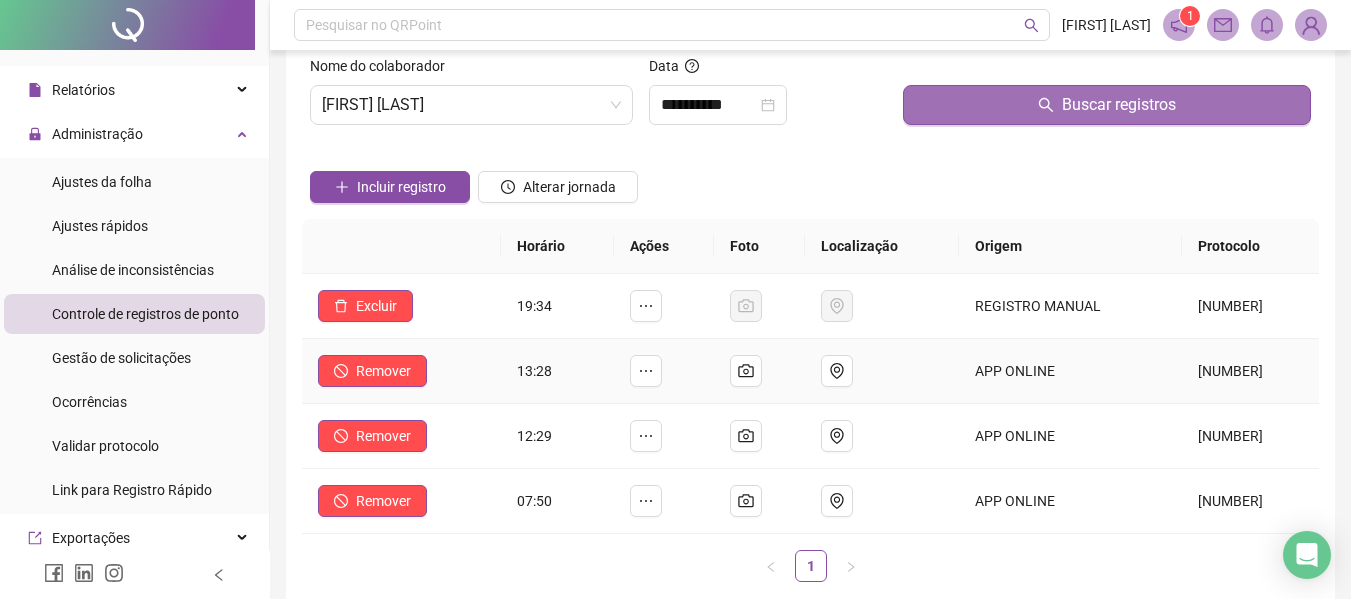 scroll, scrollTop: 0, scrollLeft: 0, axis: both 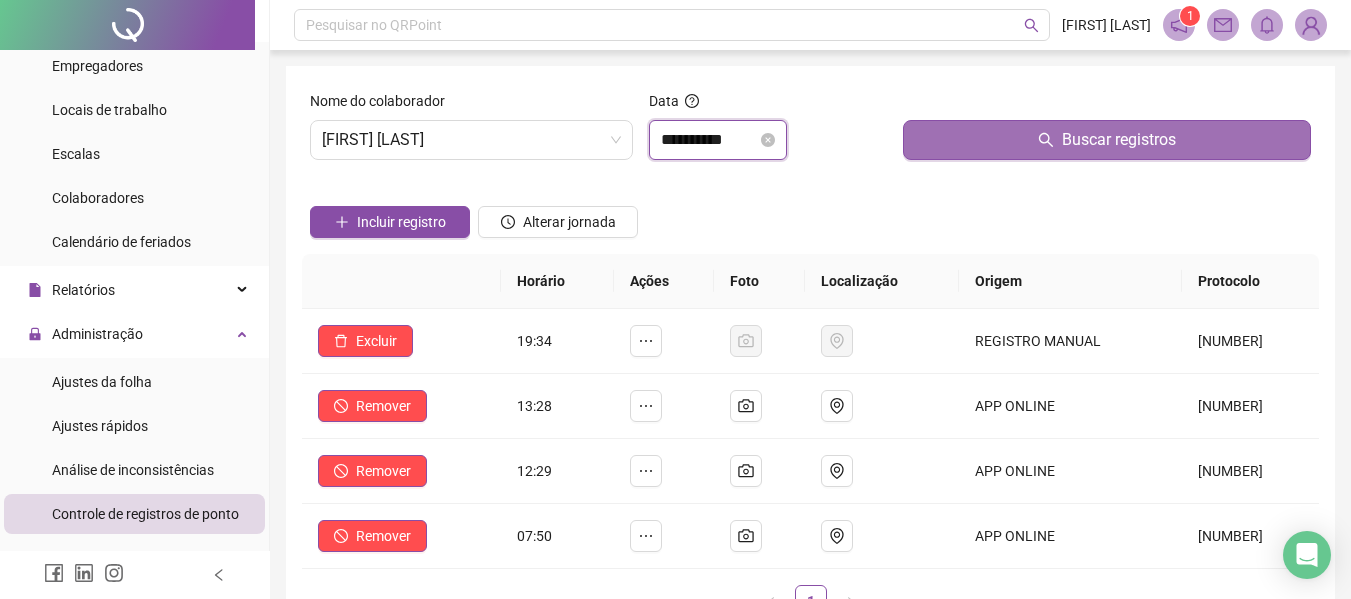click on "**********" at bounding box center (709, 140) 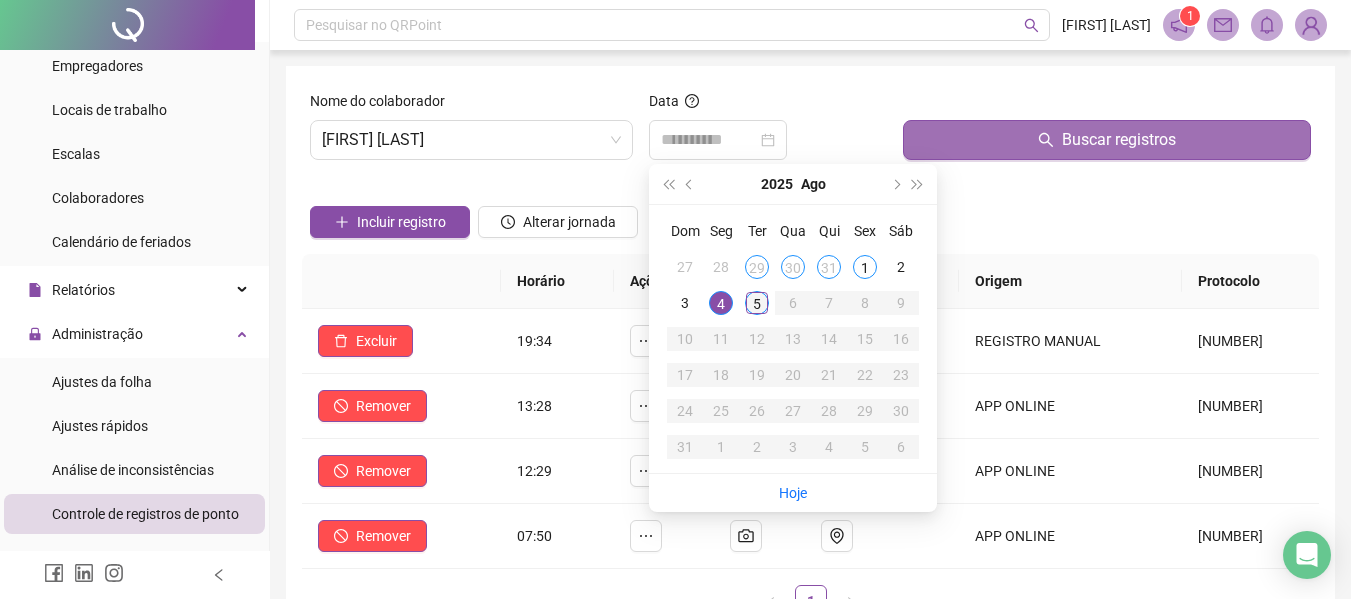 click on "5" at bounding box center [757, 303] 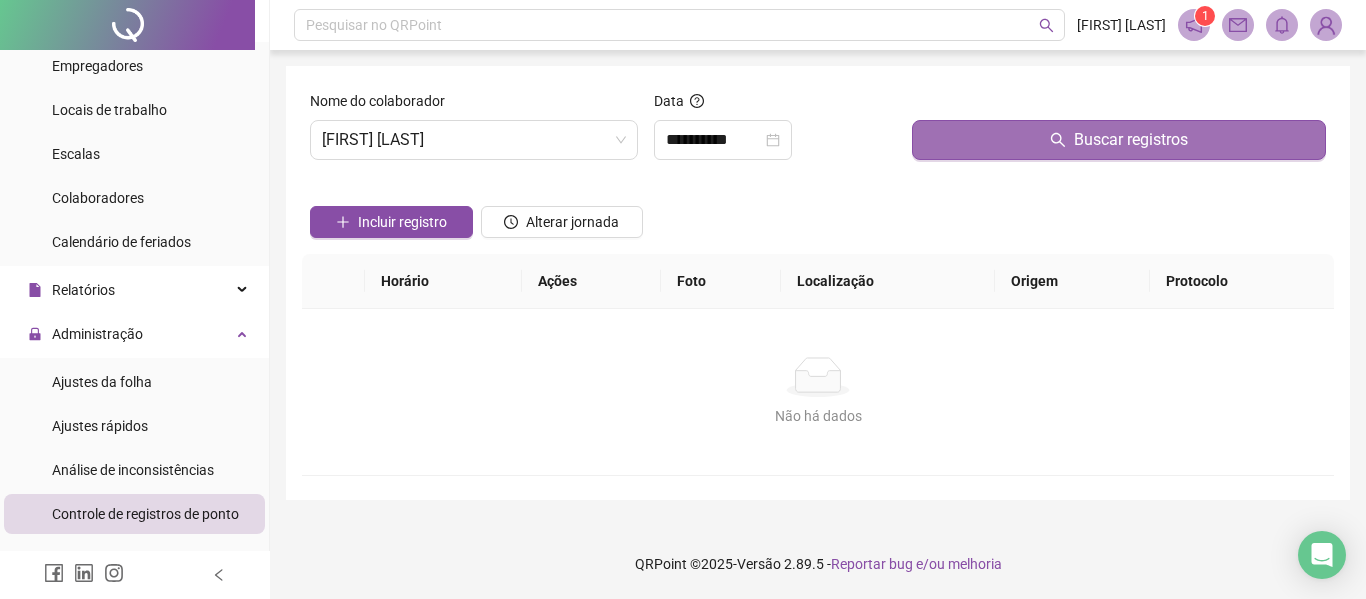 click on "Buscar registros" at bounding box center (1119, 140) 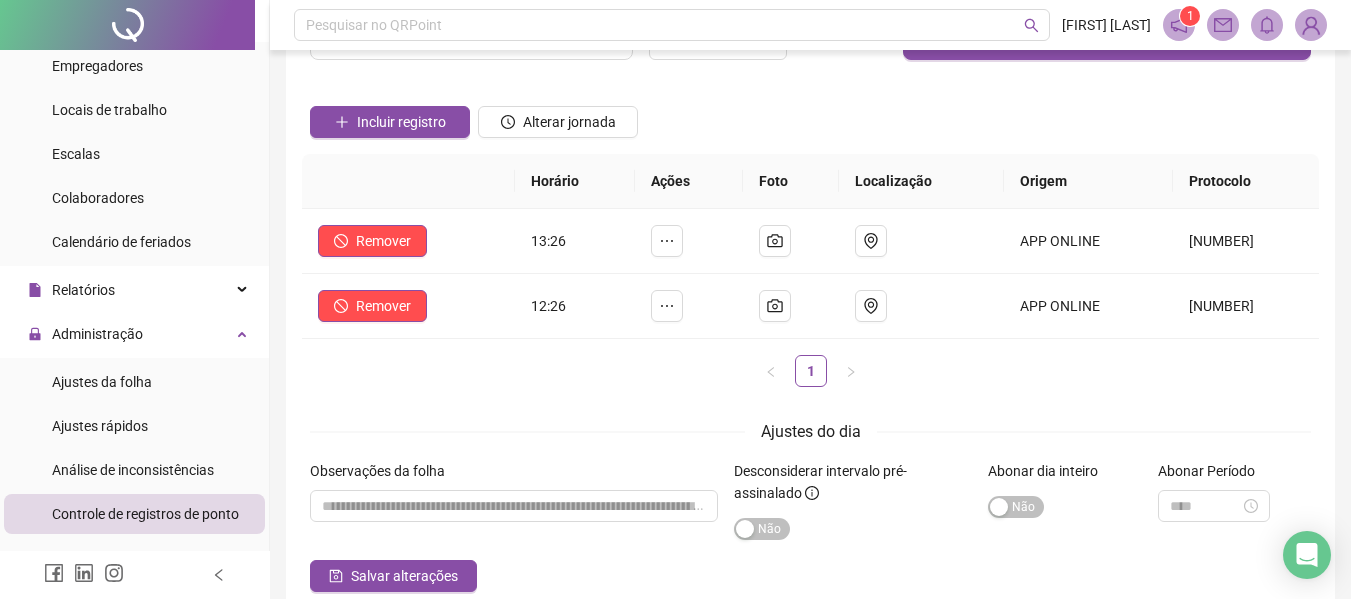 scroll, scrollTop: 0, scrollLeft: 0, axis: both 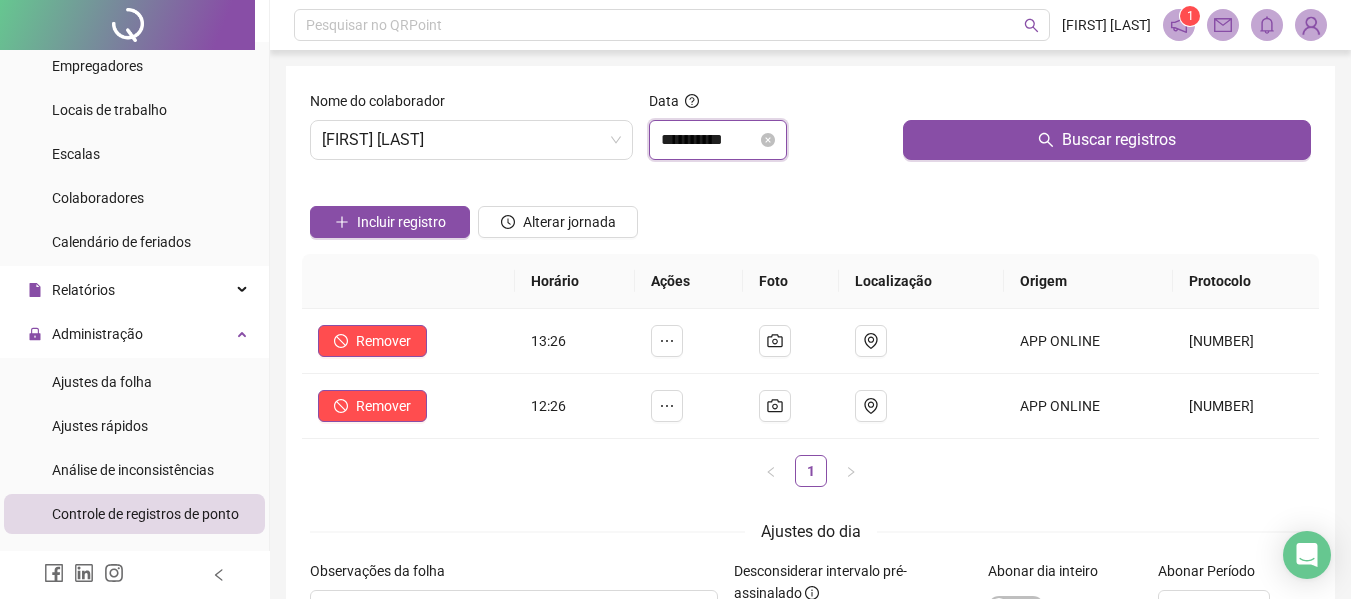 click on "**********" at bounding box center (709, 140) 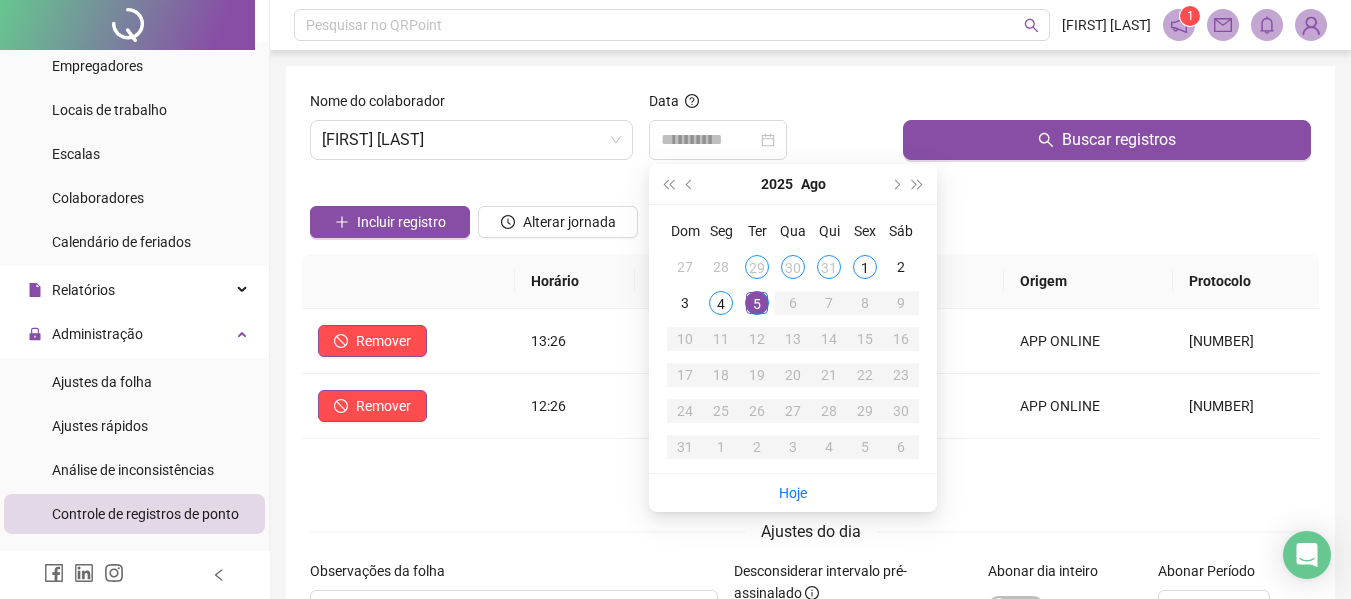click on "4" at bounding box center [721, 303] 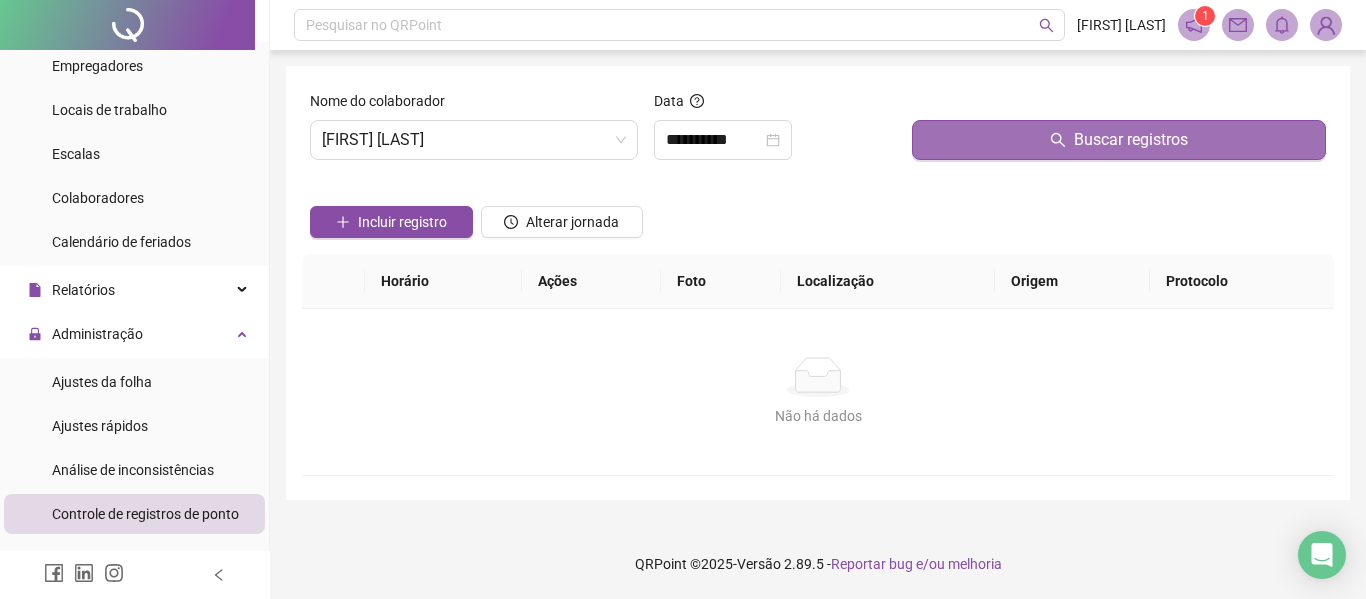 click on "Buscar registros" at bounding box center [1119, 140] 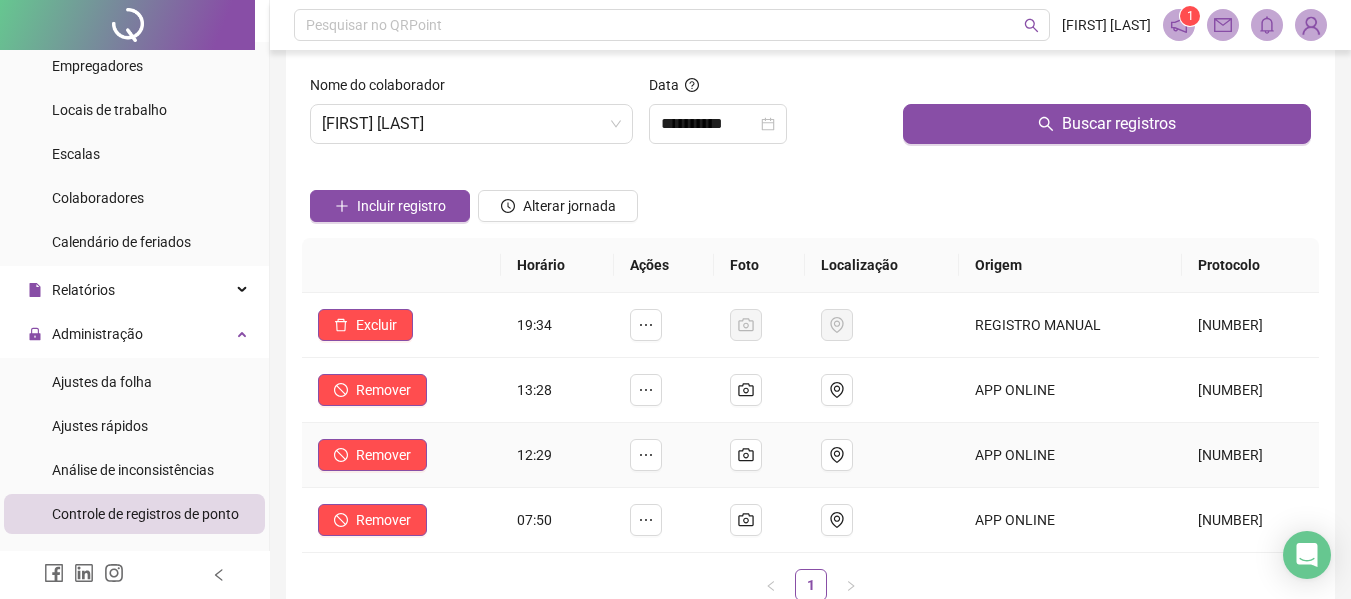scroll, scrollTop: 0, scrollLeft: 0, axis: both 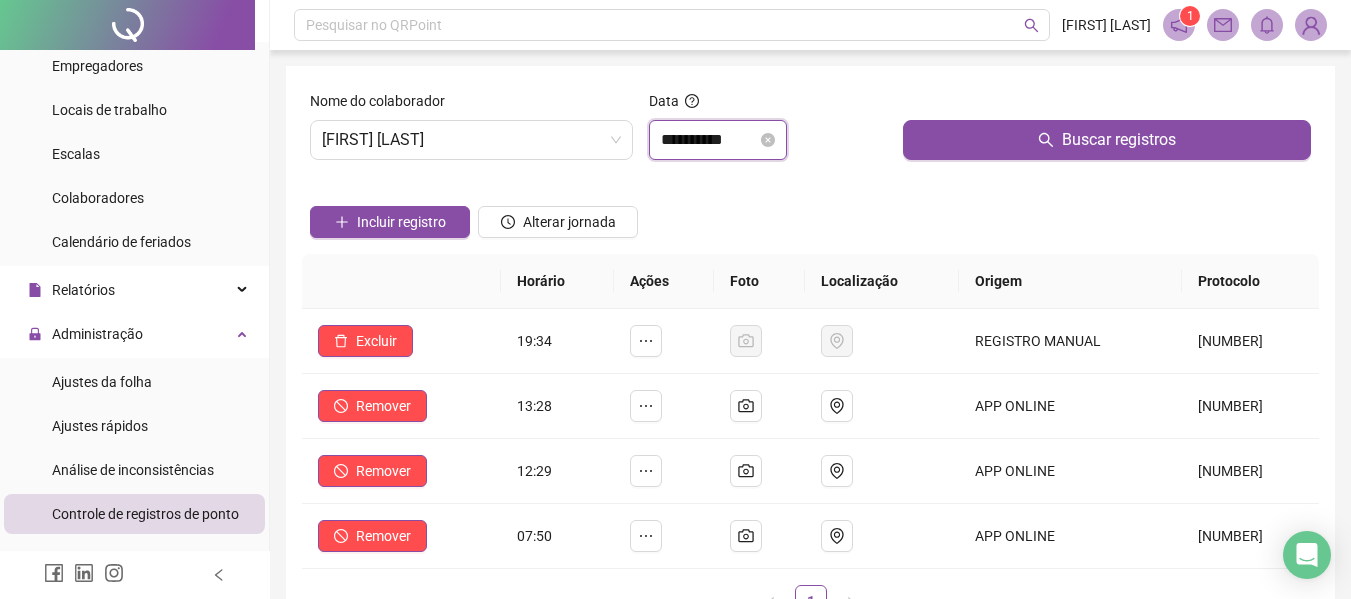 click on "**********" at bounding box center (709, 140) 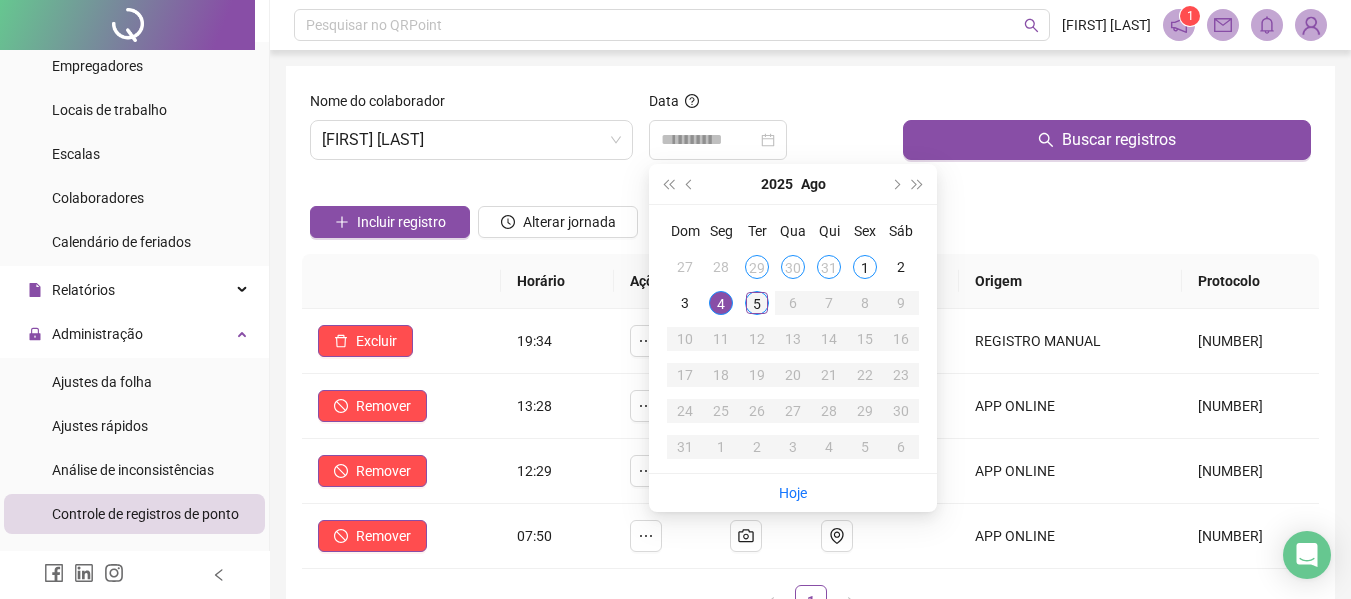 click on "5" at bounding box center (757, 303) 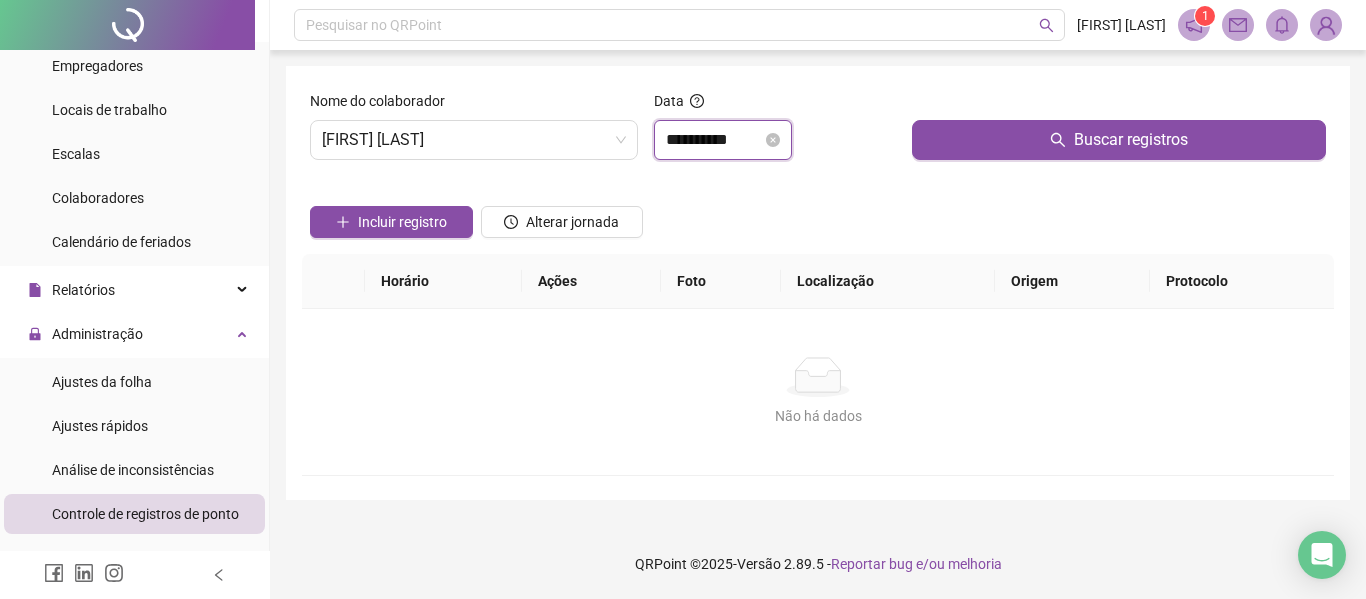click on "**********" at bounding box center [714, 140] 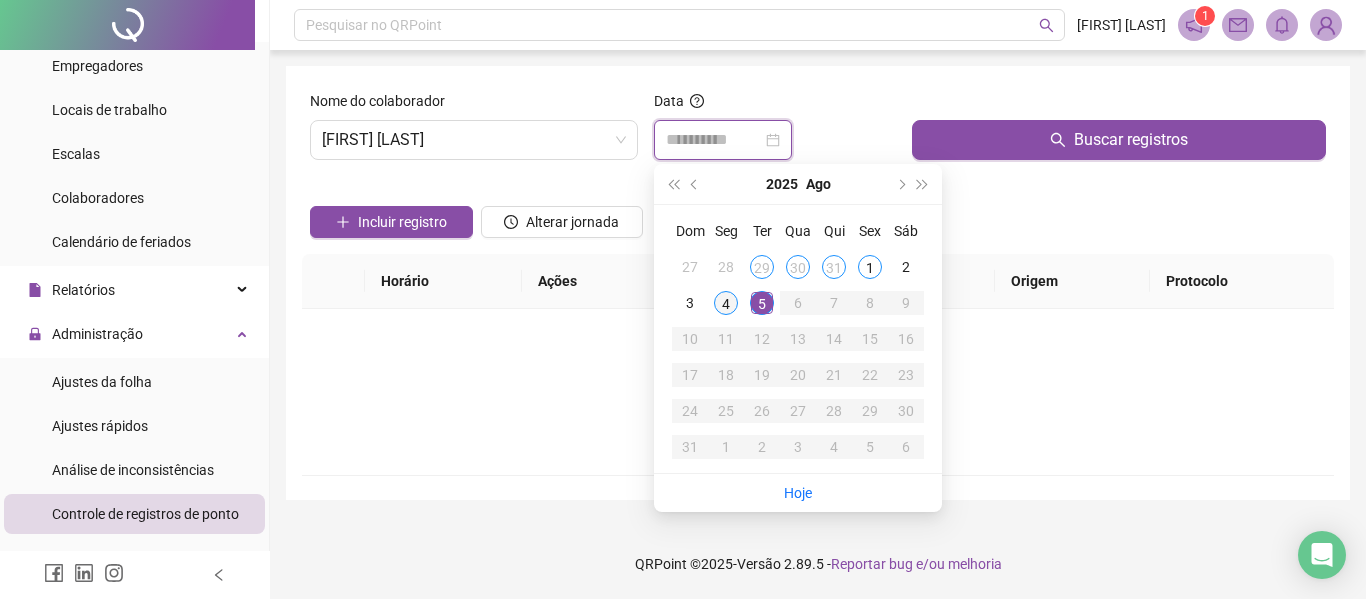 type on "**********" 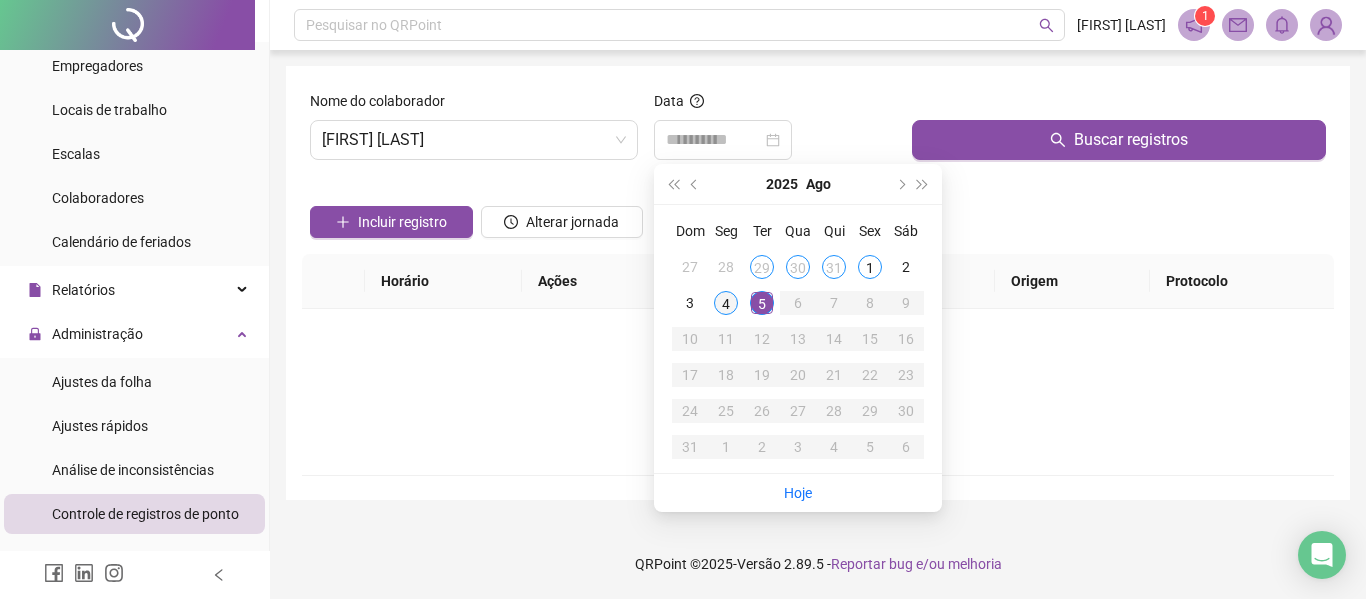 drag, startPoint x: 727, startPoint y: 298, endPoint x: 788, endPoint y: 253, distance: 75.802376 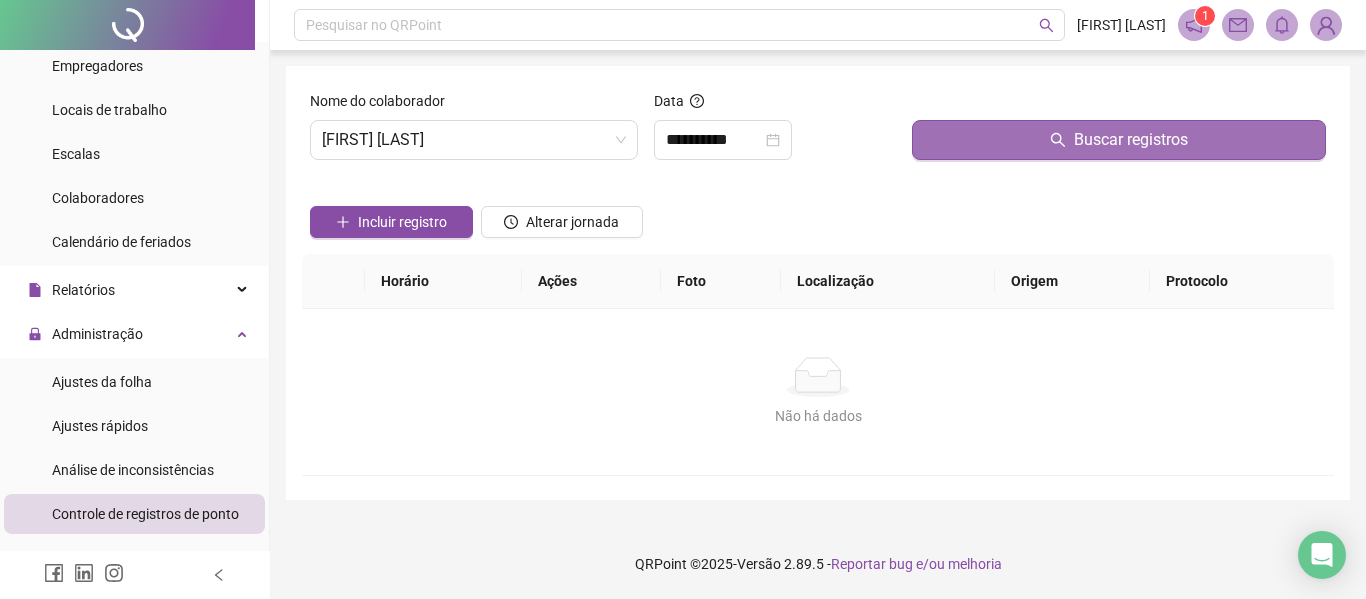 click on "Buscar registros" at bounding box center (1119, 140) 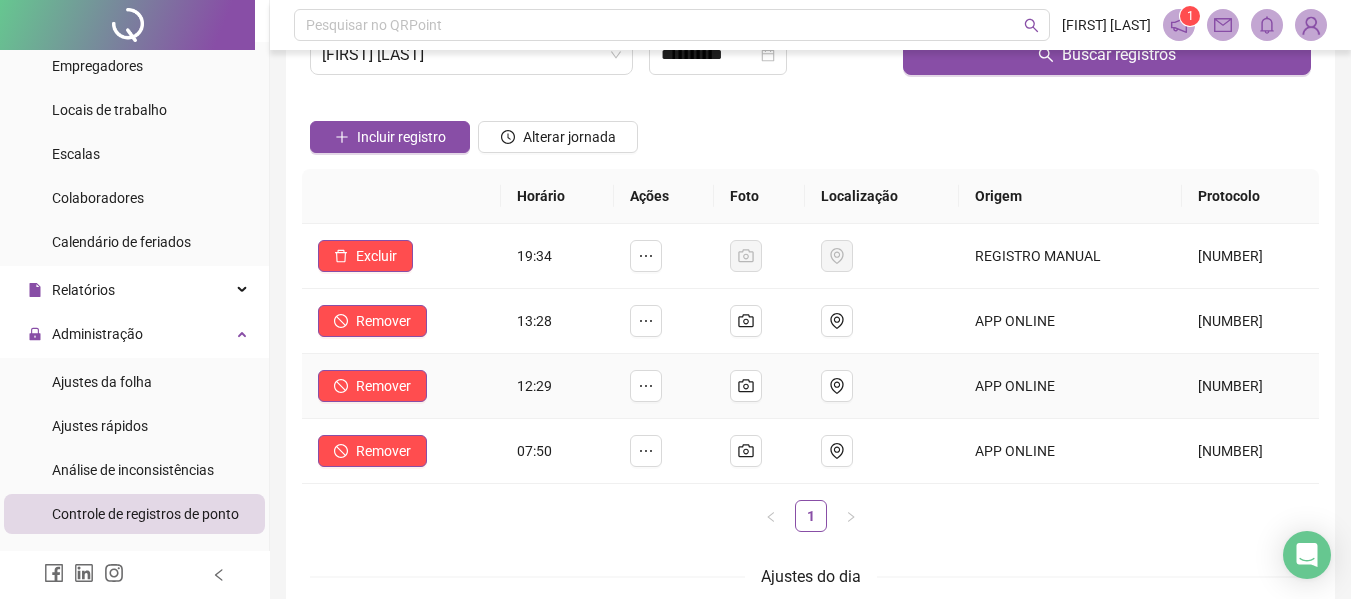 scroll, scrollTop: 200, scrollLeft: 0, axis: vertical 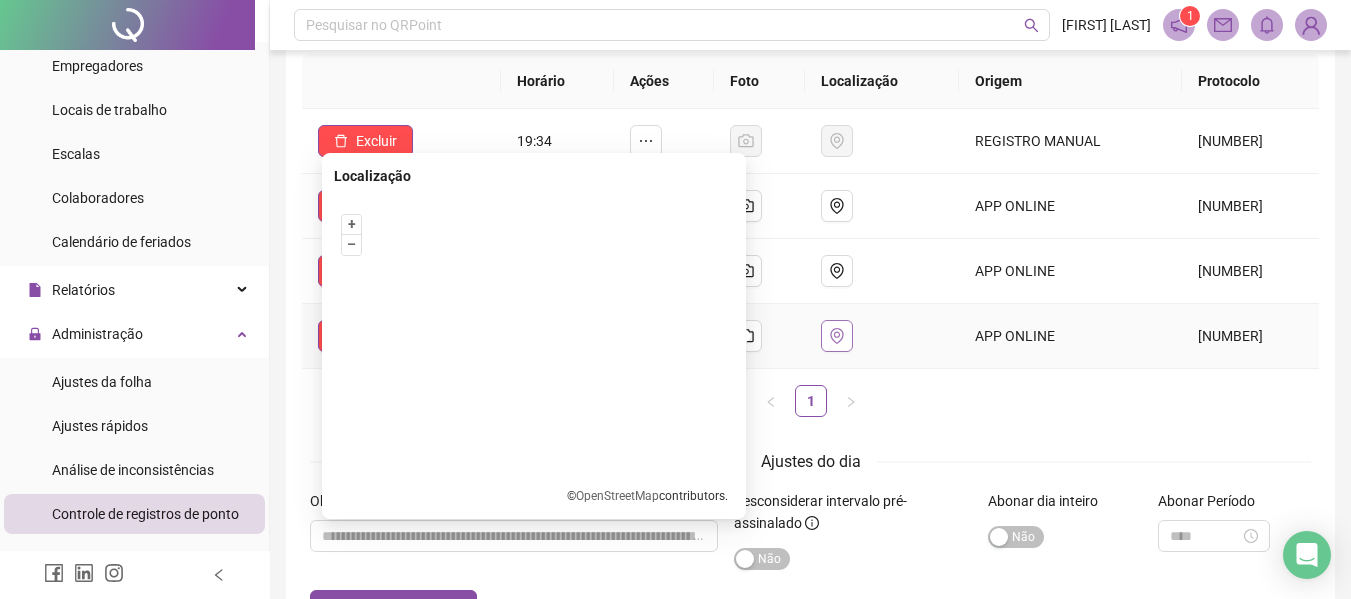 click at bounding box center (837, 336) 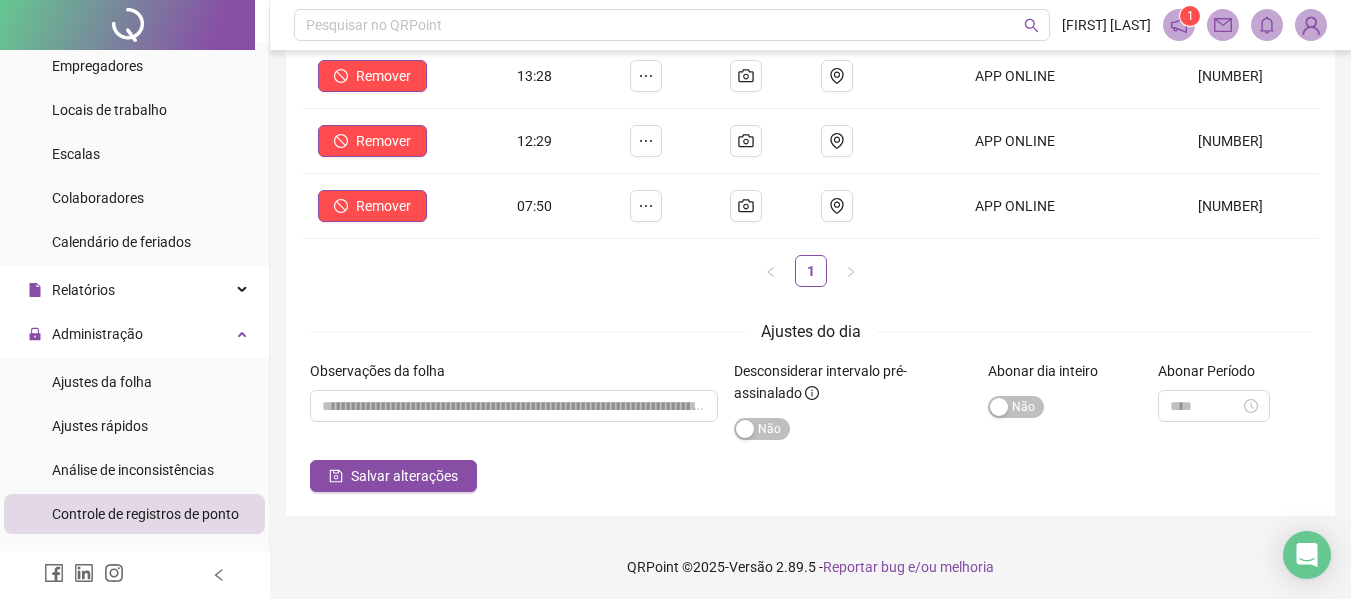 scroll, scrollTop: 333, scrollLeft: 0, axis: vertical 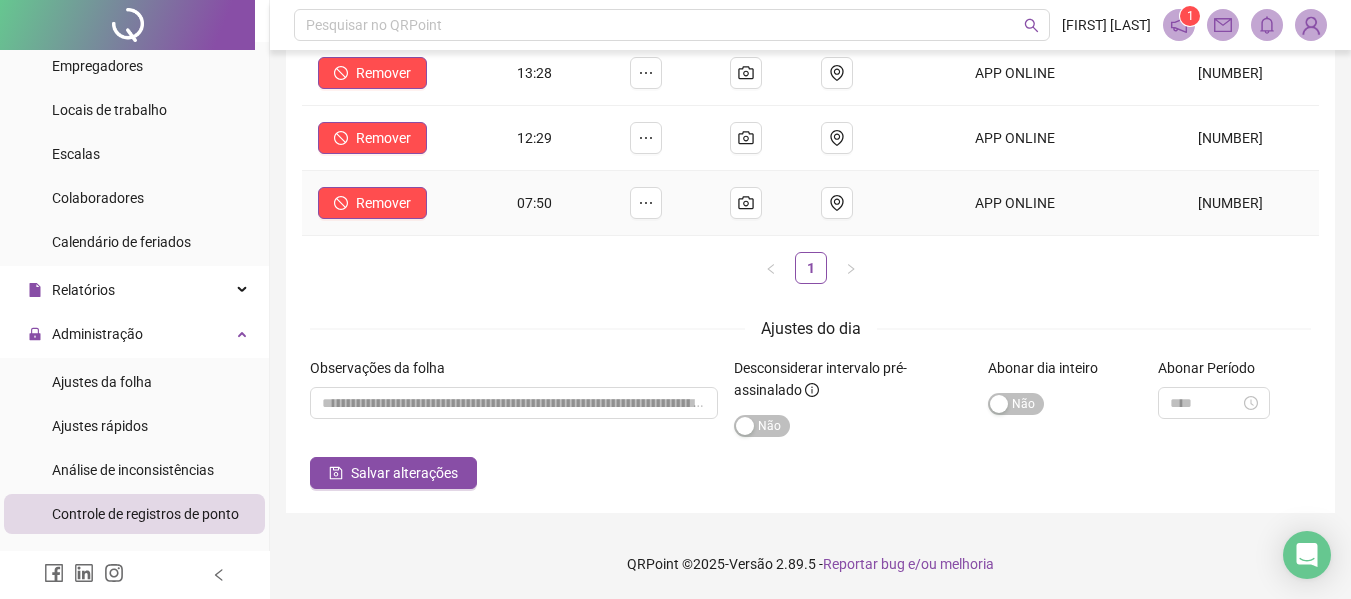 drag, startPoint x: 1088, startPoint y: 196, endPoint x: 1288, endPoint y: 201, distance: 200.06248 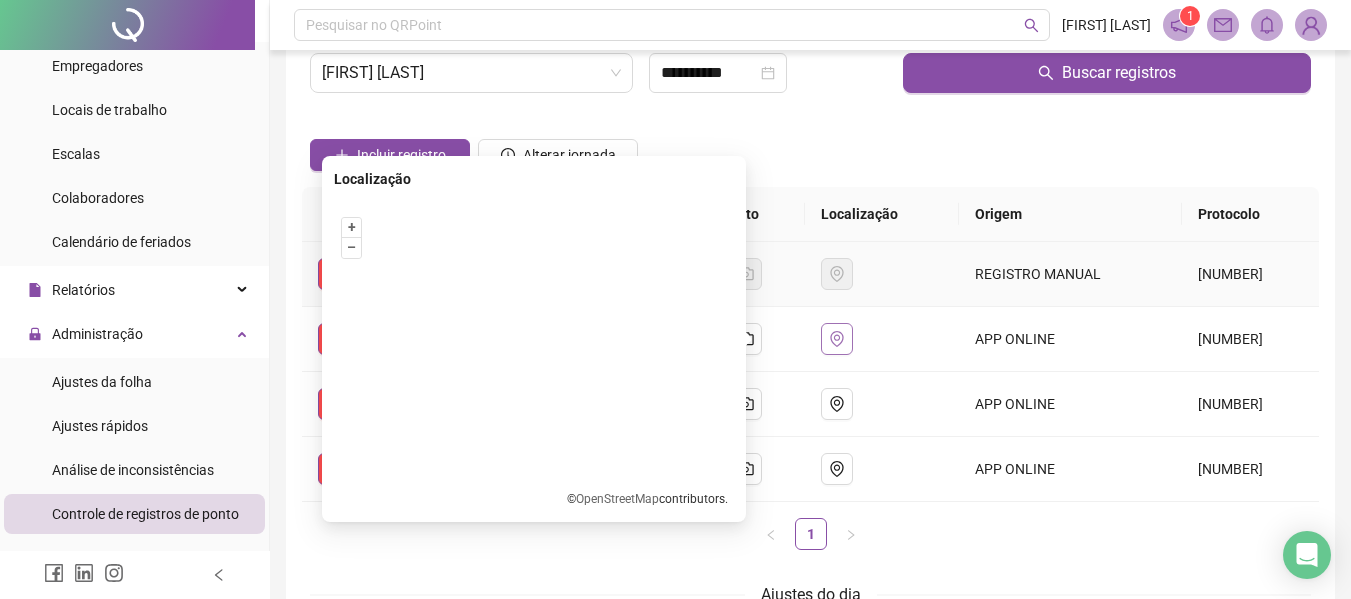 scroll, scrollTop: 0, scrollLeft: 0, axis: both 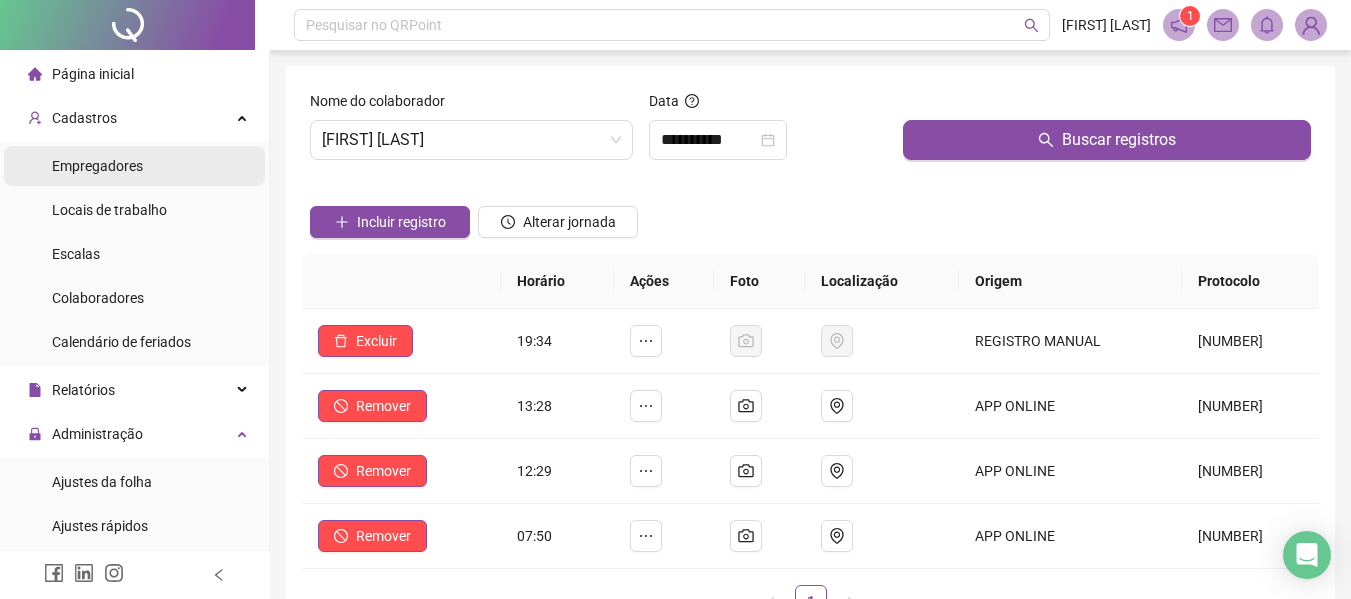 click on "Empregadores" at bounding box center (134, 166) 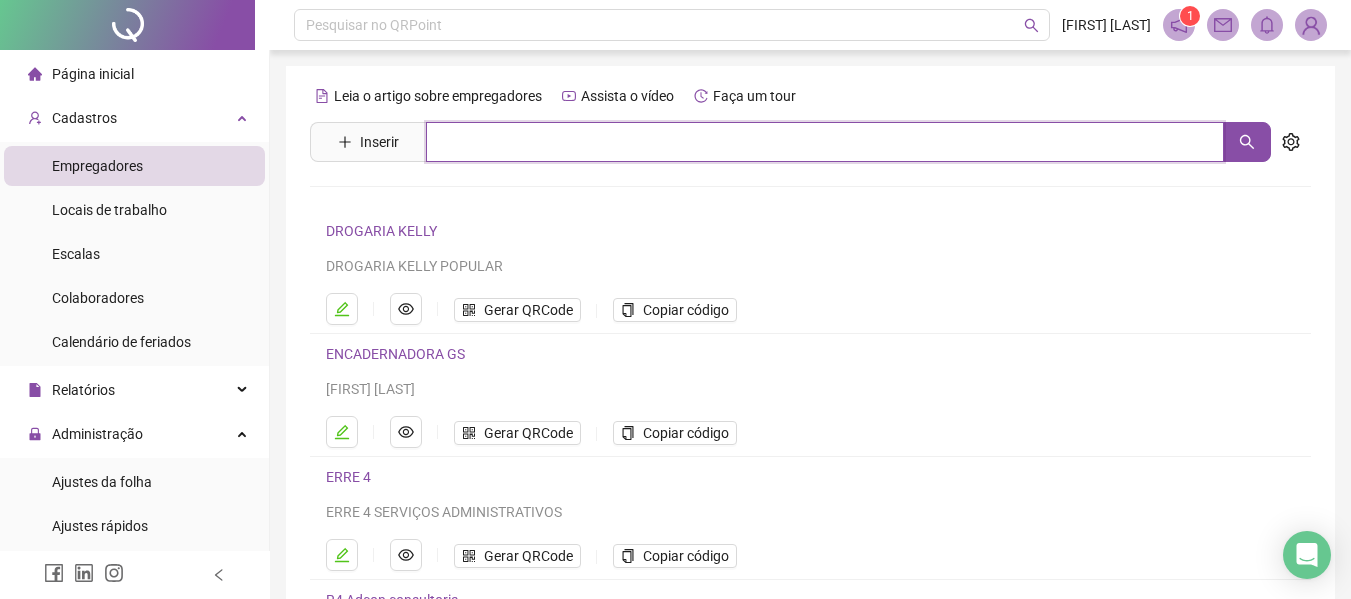 click at bounding box center [825, 142] 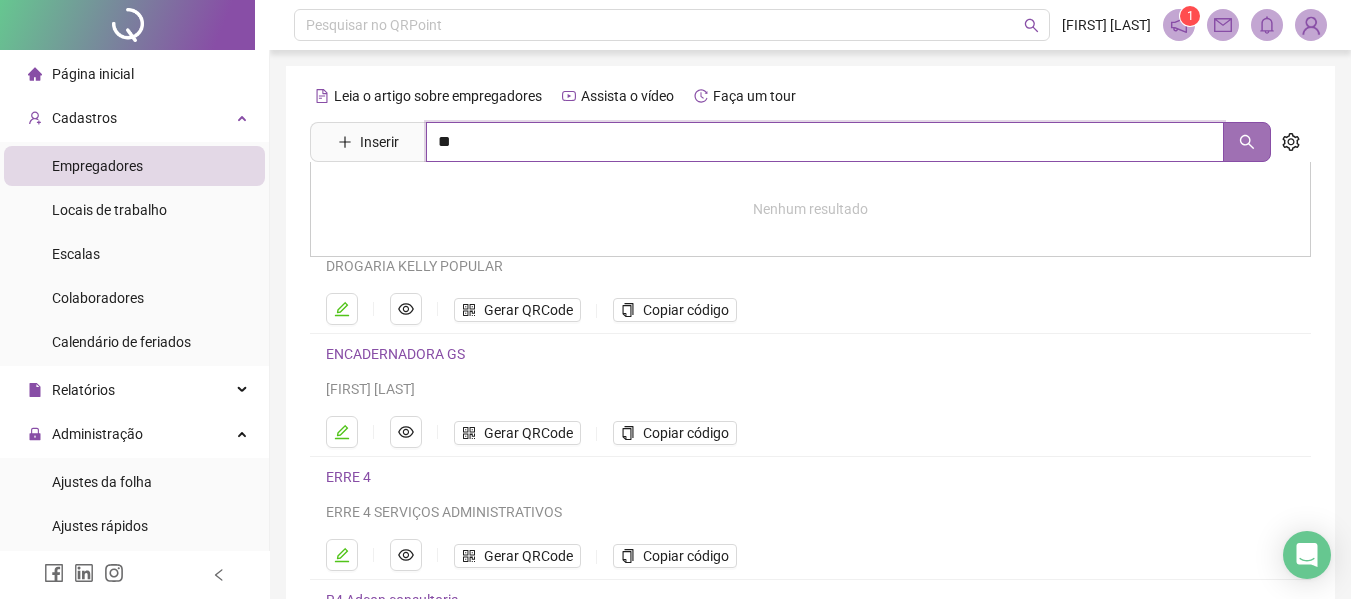 click 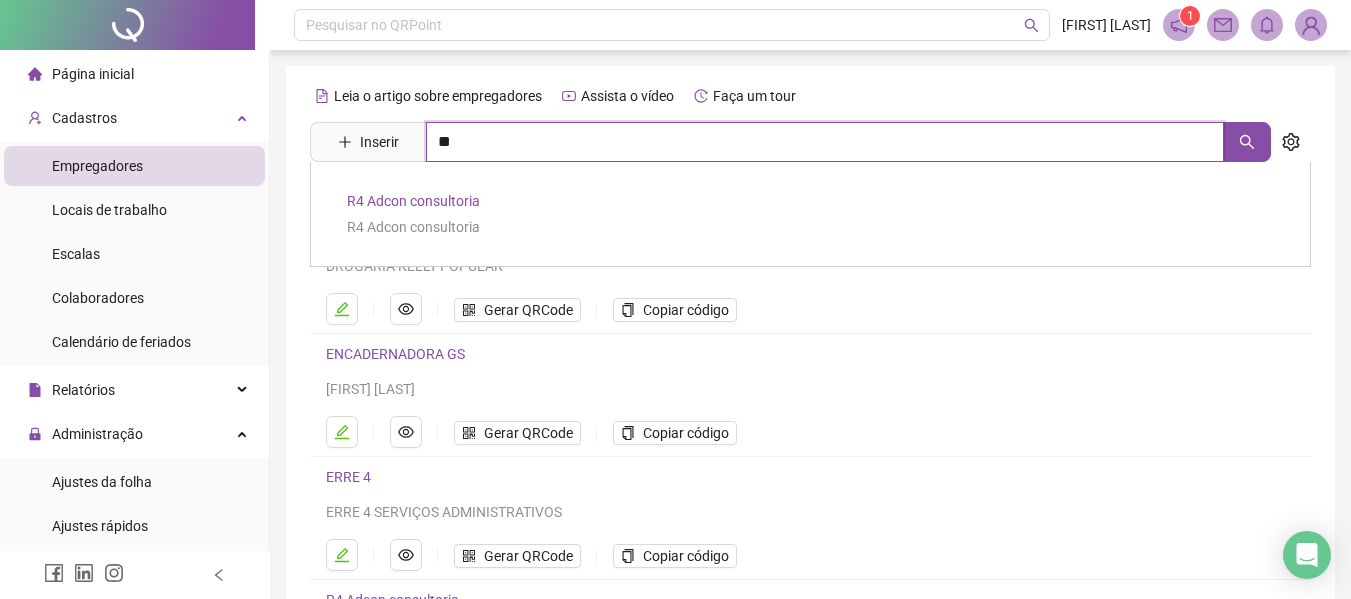 drag, startPoint x: 559, startPoint y: 132, endPoint x: 417, endPoint y: 136, distance: 142.05632 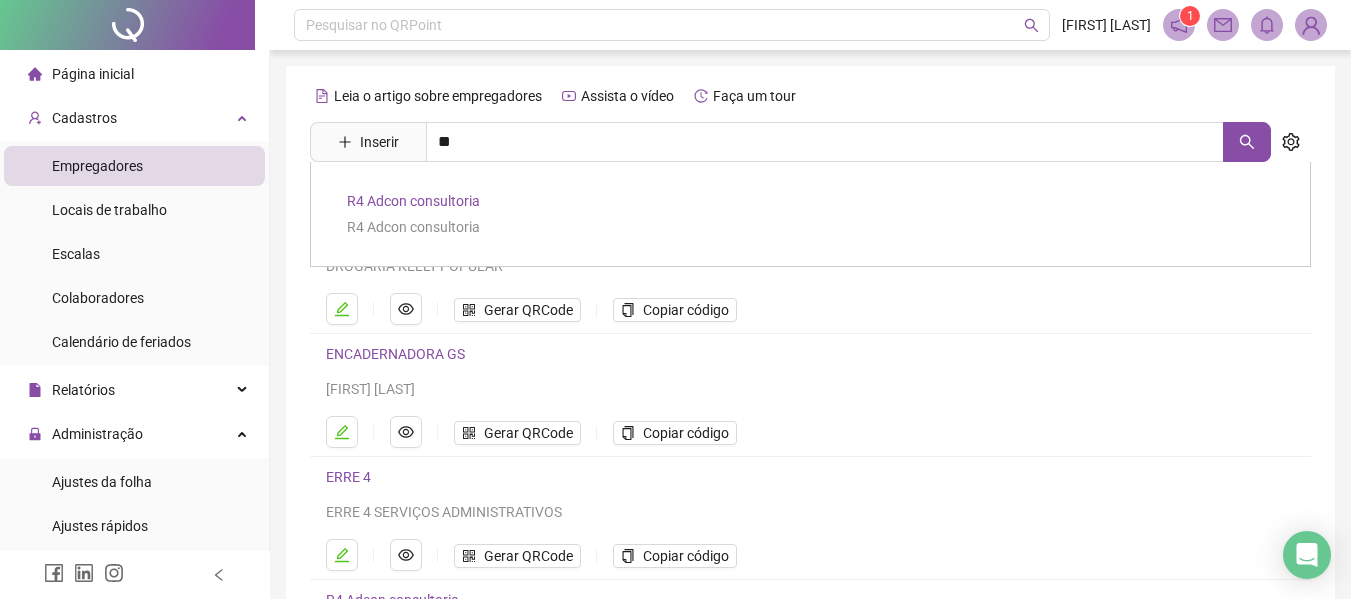 click on "R4 Adcon consultoria" at bounding box center [413, 201] 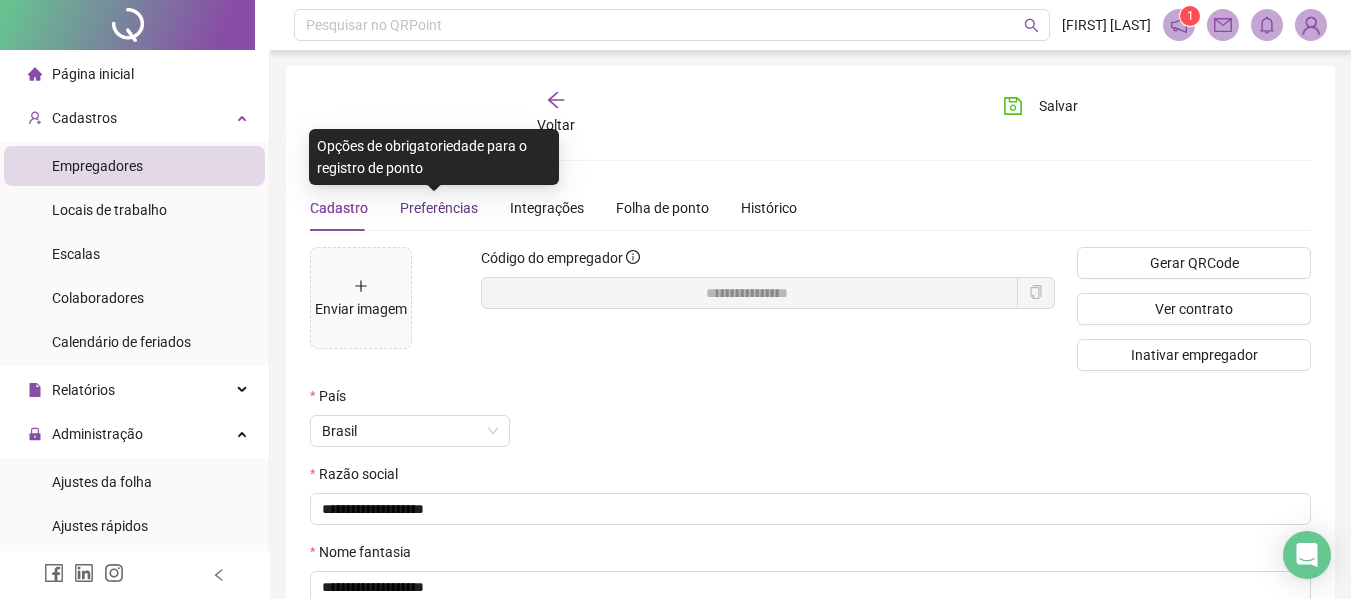 click on "Preferências" at bounding box center [439, 208] 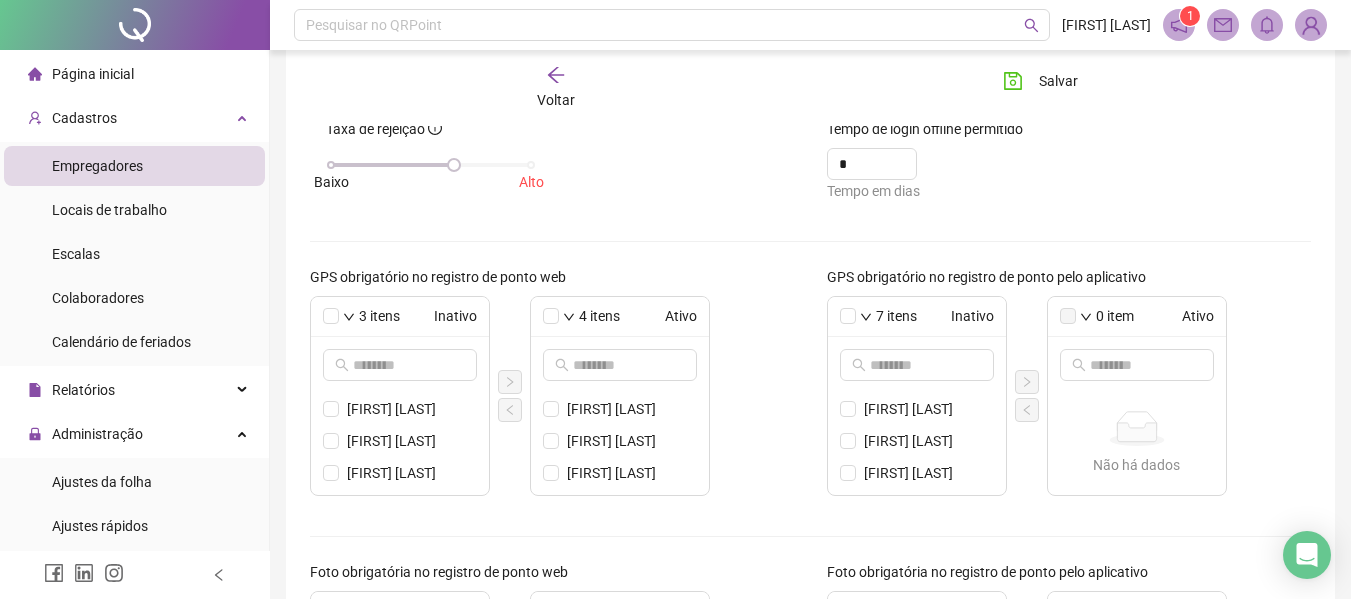 scroll, scrollTop: 300, scrollLeft: 0, axis: vertical 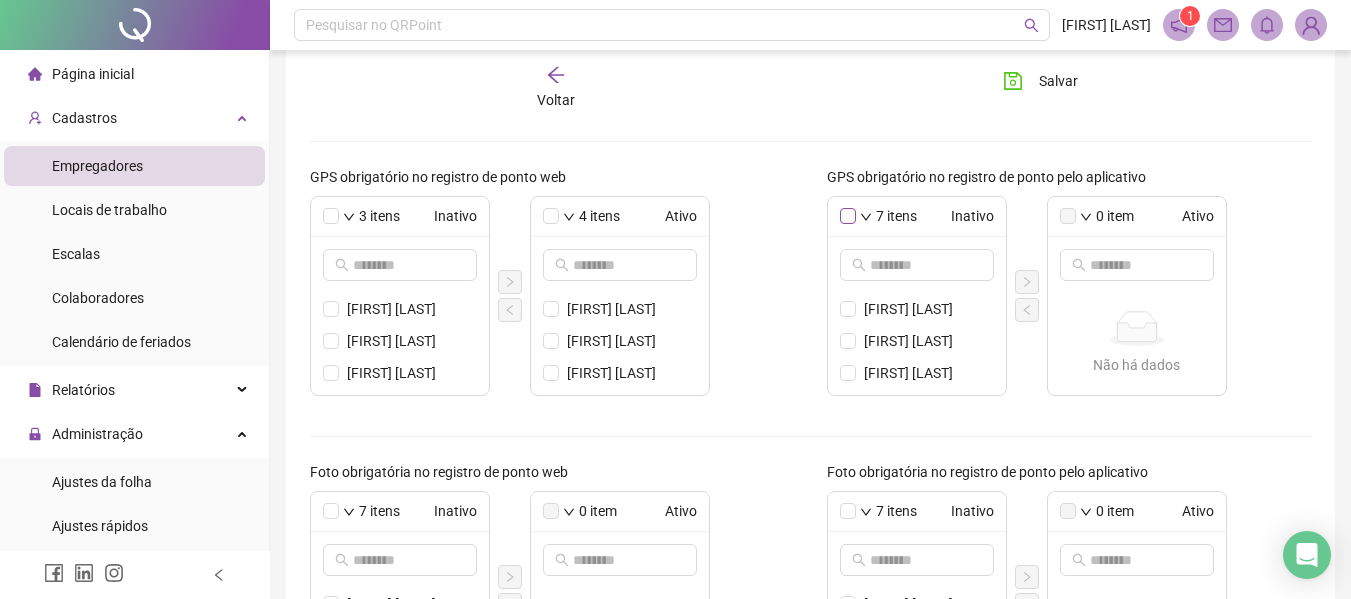 click at bounding box center [848, 216] 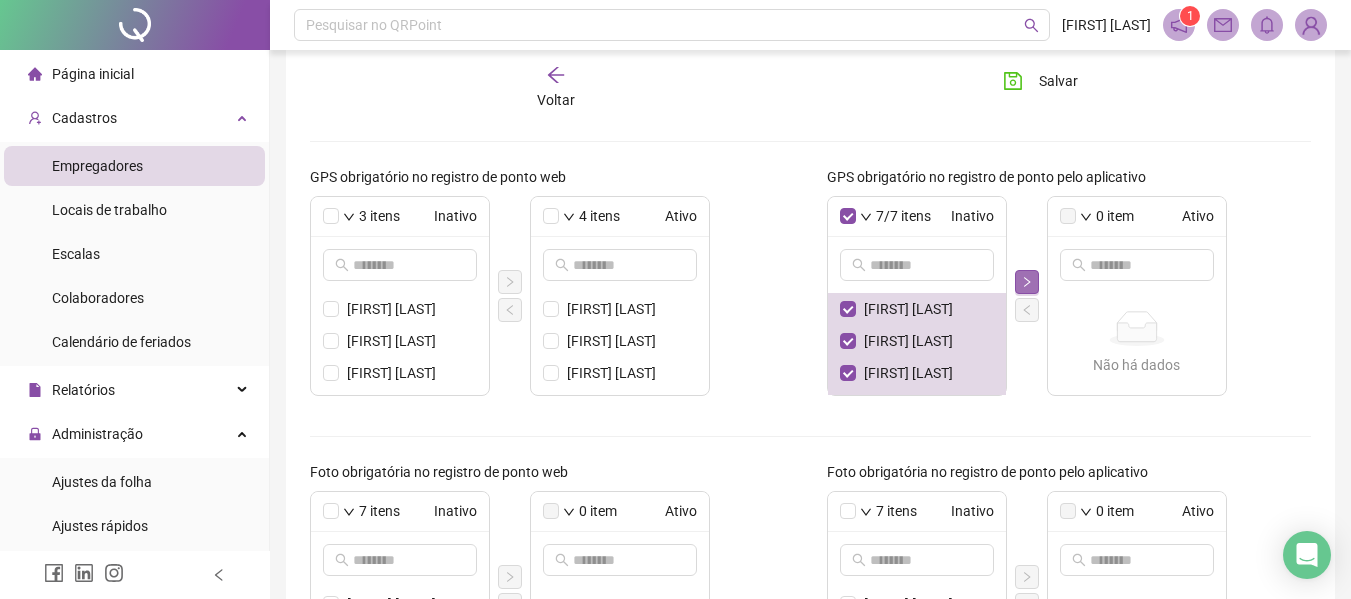 click at bounding box center [1027, 282] 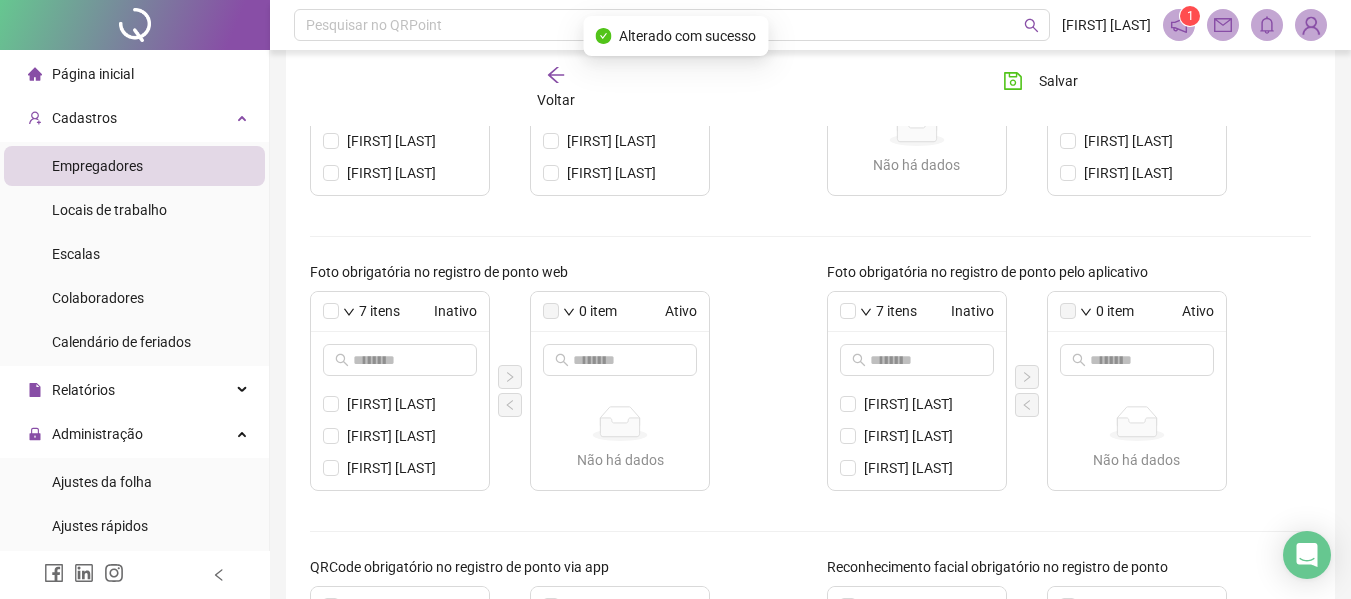 scroll, scrollTop: 400, scrollLeft: 0, axis: vertical 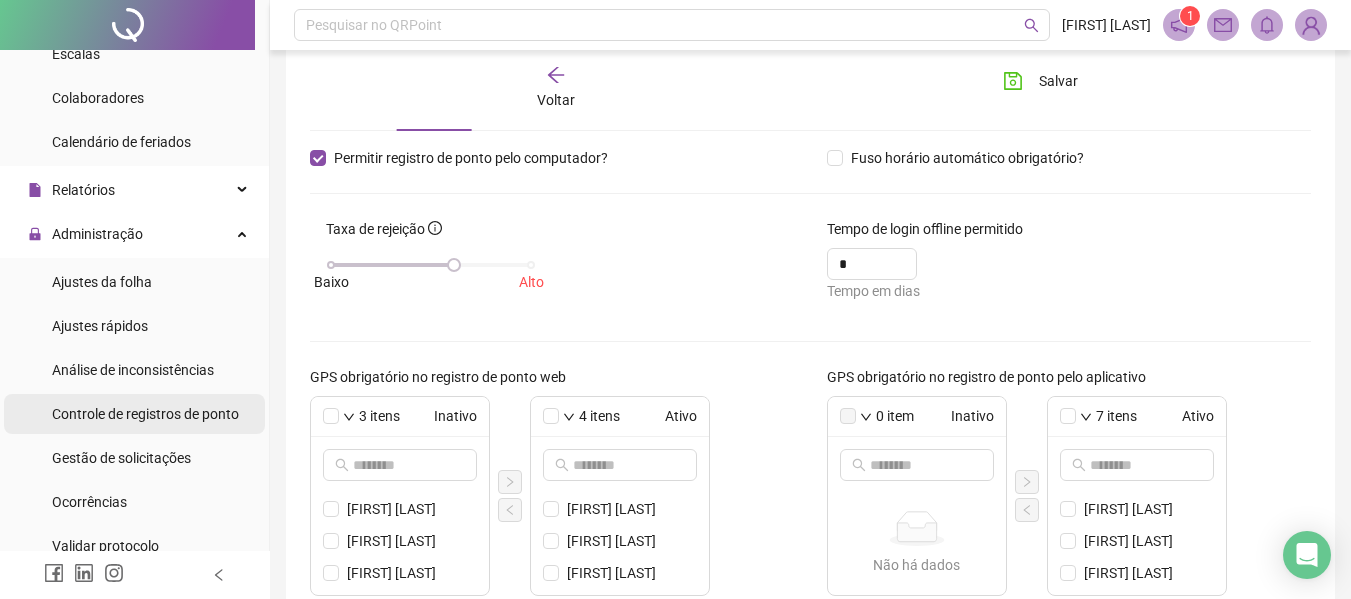 click on "Controle de registros de ponto" at bounding box center [145, 414] 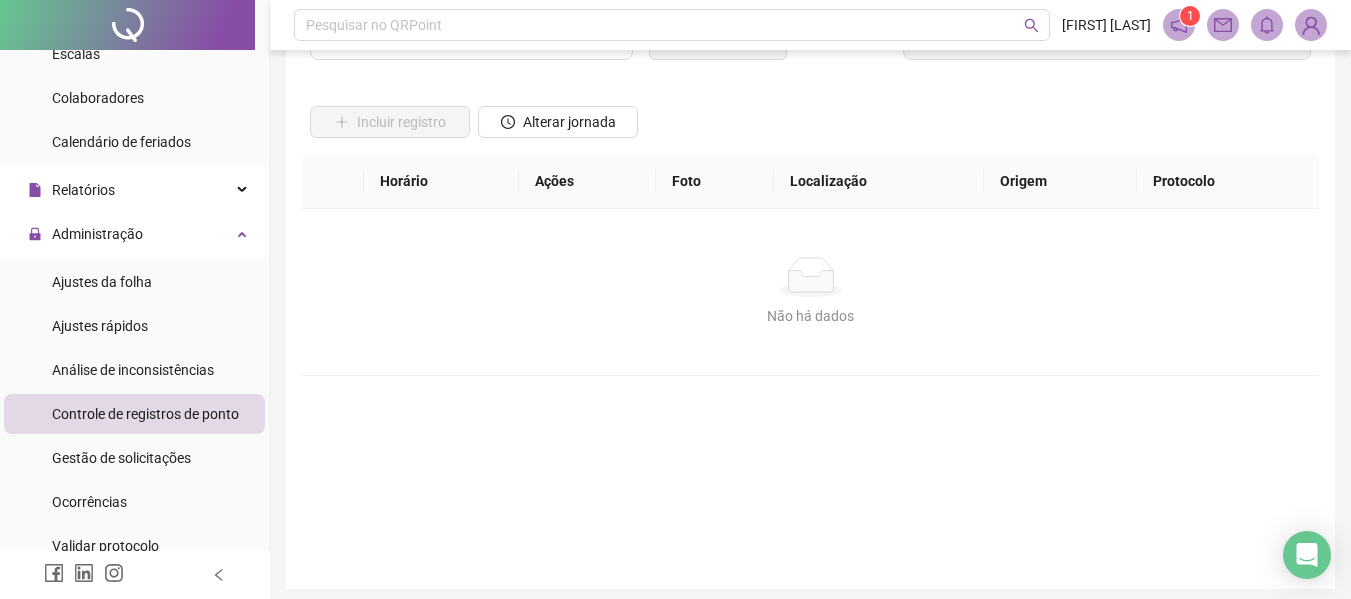 scroll, scrollTop: 0, scrollLeft: 0, axis: both 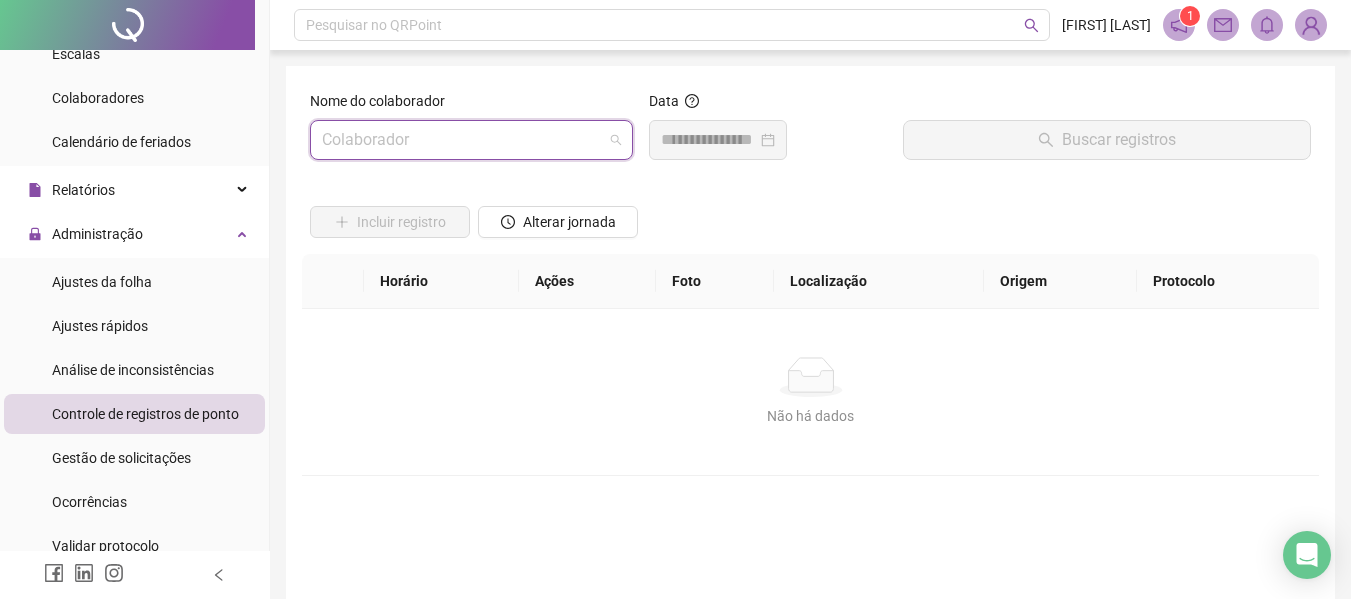 click at bounding box center [462, 140] 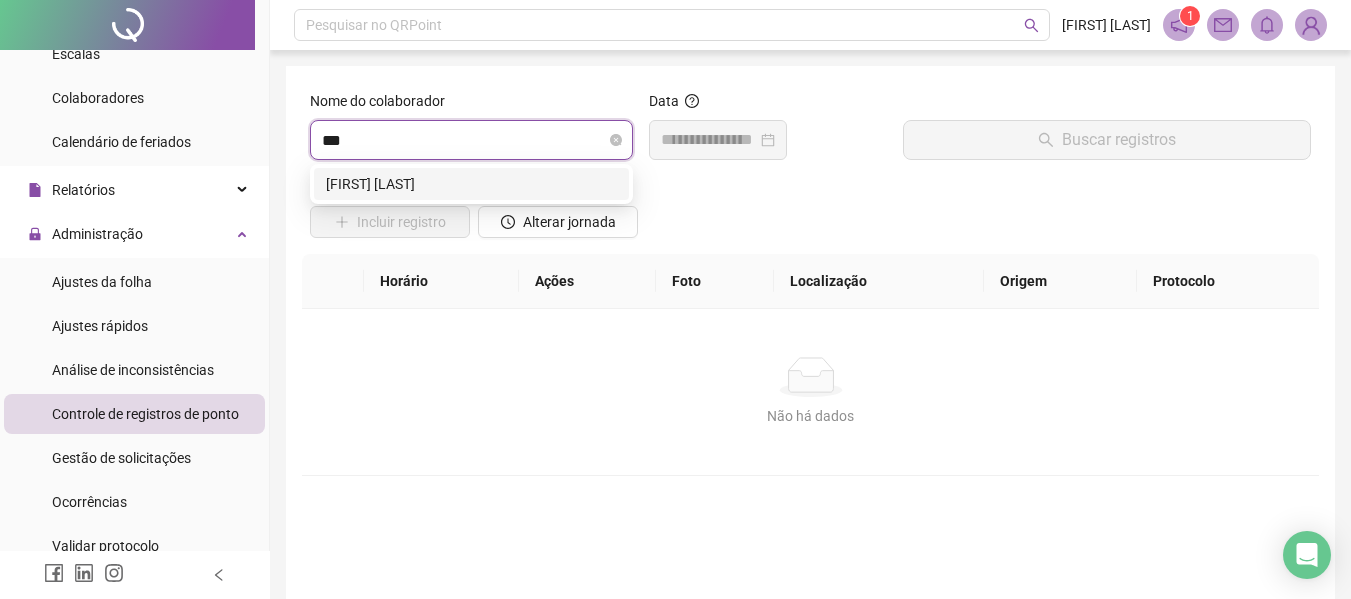 type on "****" 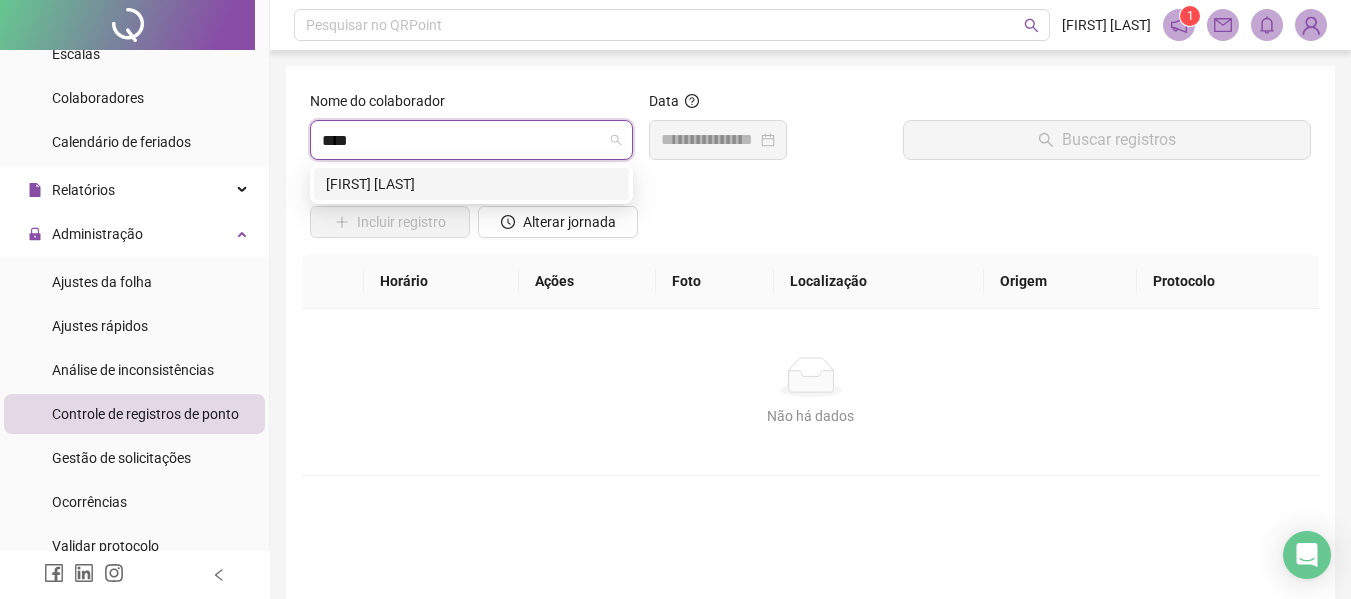 drag, startPoint x: 431, startPoint y: 191, endPoint x: 457, endPoint y: 184, distance: 26.925823 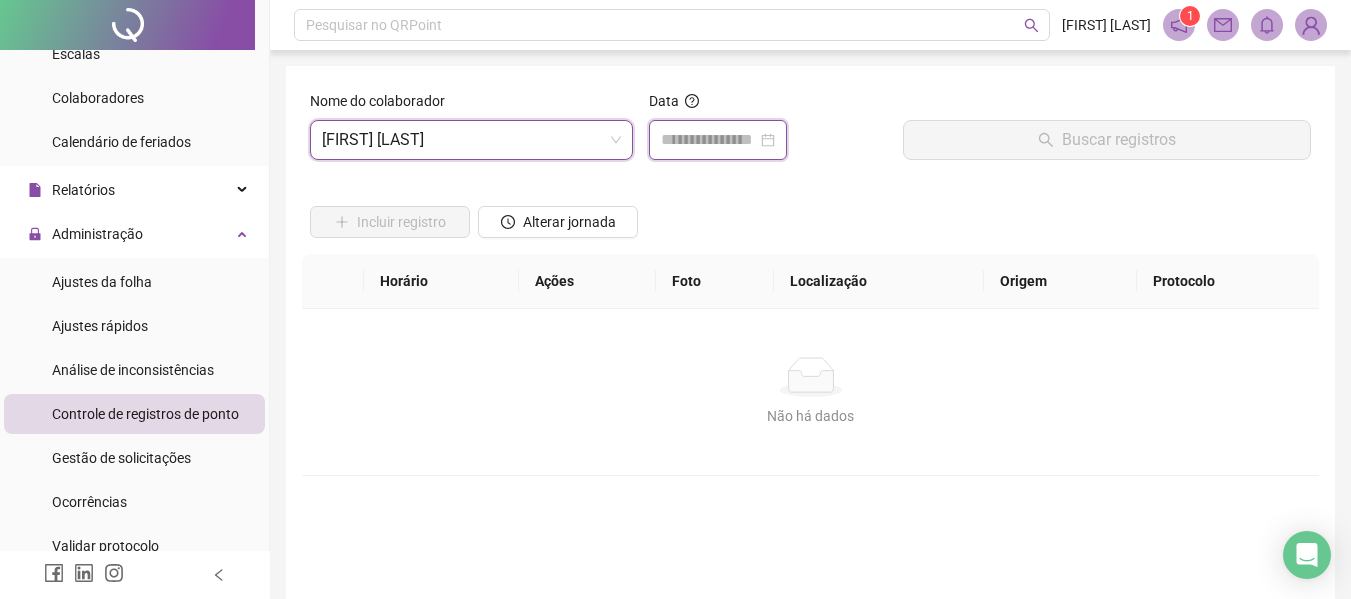 click at bounding box center (709, 140) 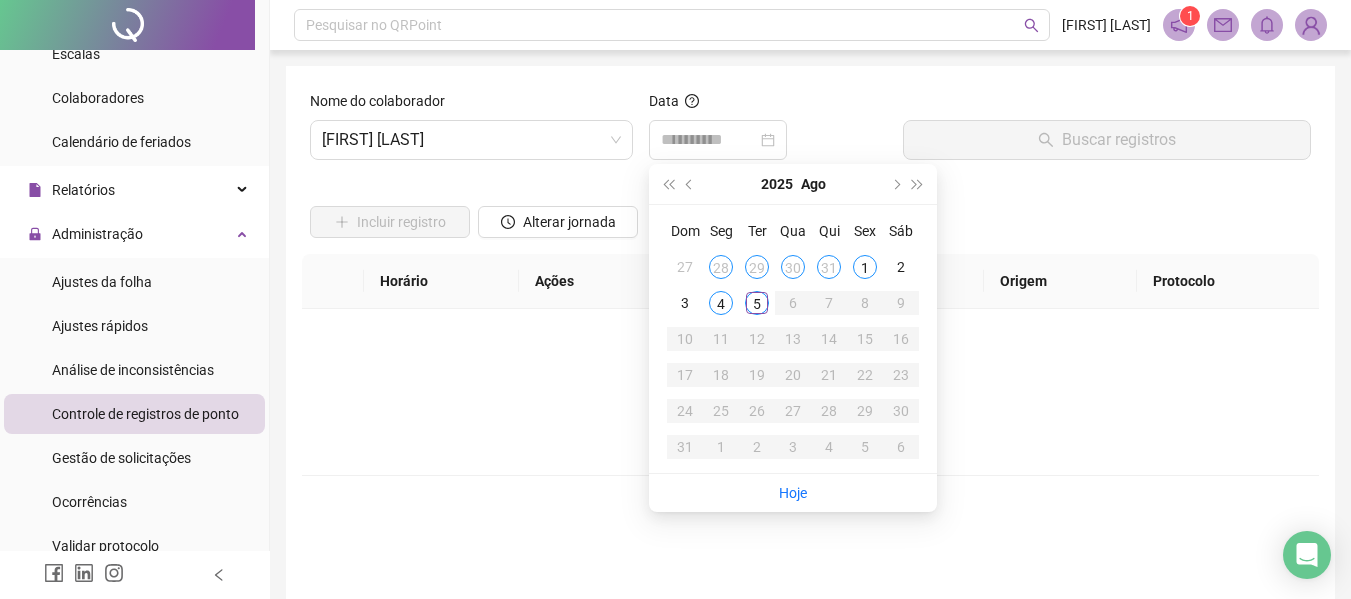 drag, startPoint x: 768, startPoint y: 301, endPoint x: 883, endPoint y: 207, distance: 148.52946 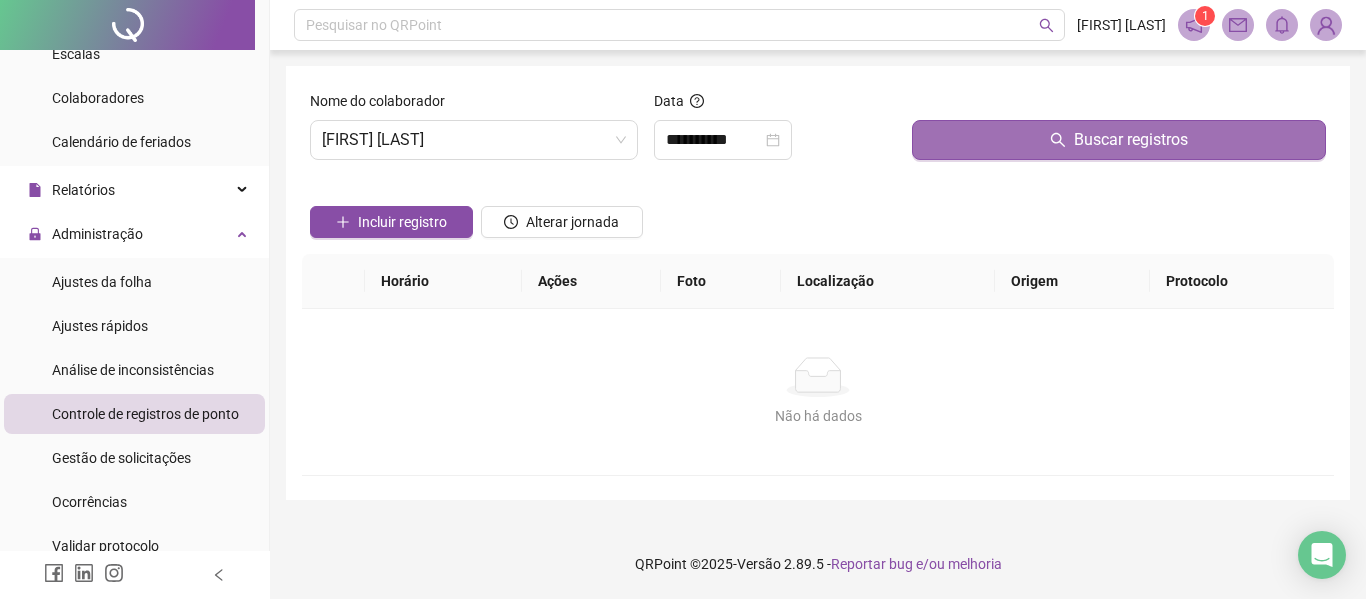 click on "Buscar registros" at bounding box center [1119, 140] 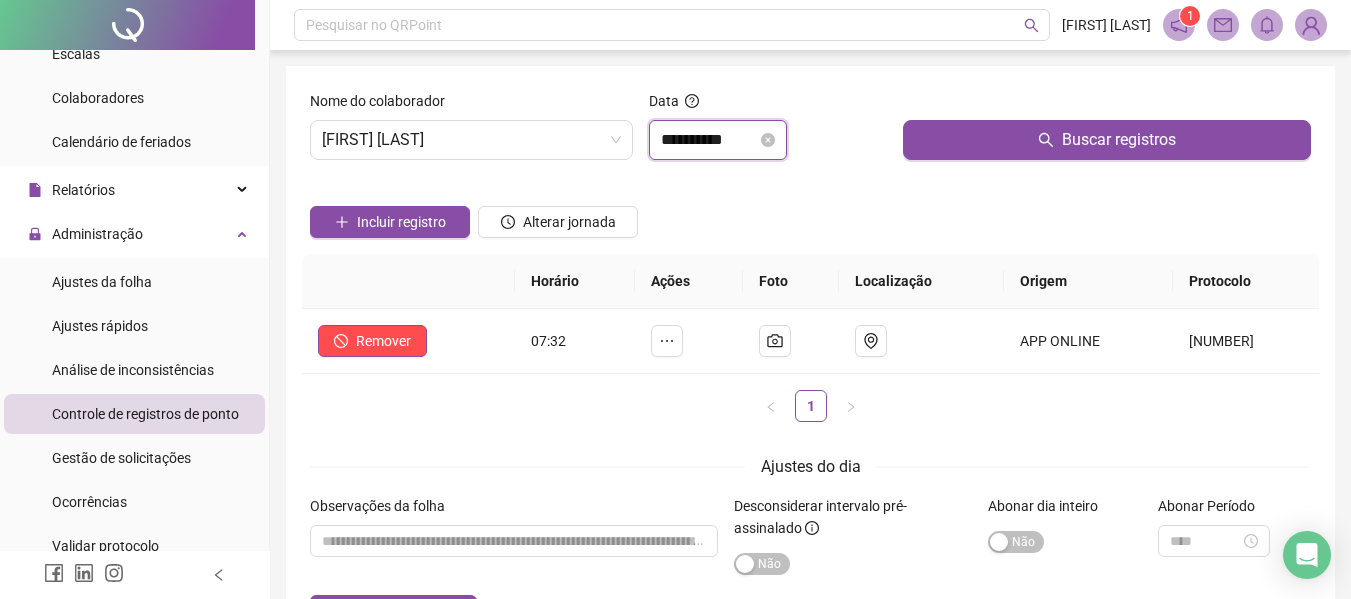 click on "**********" at bounding box center (709, 140) 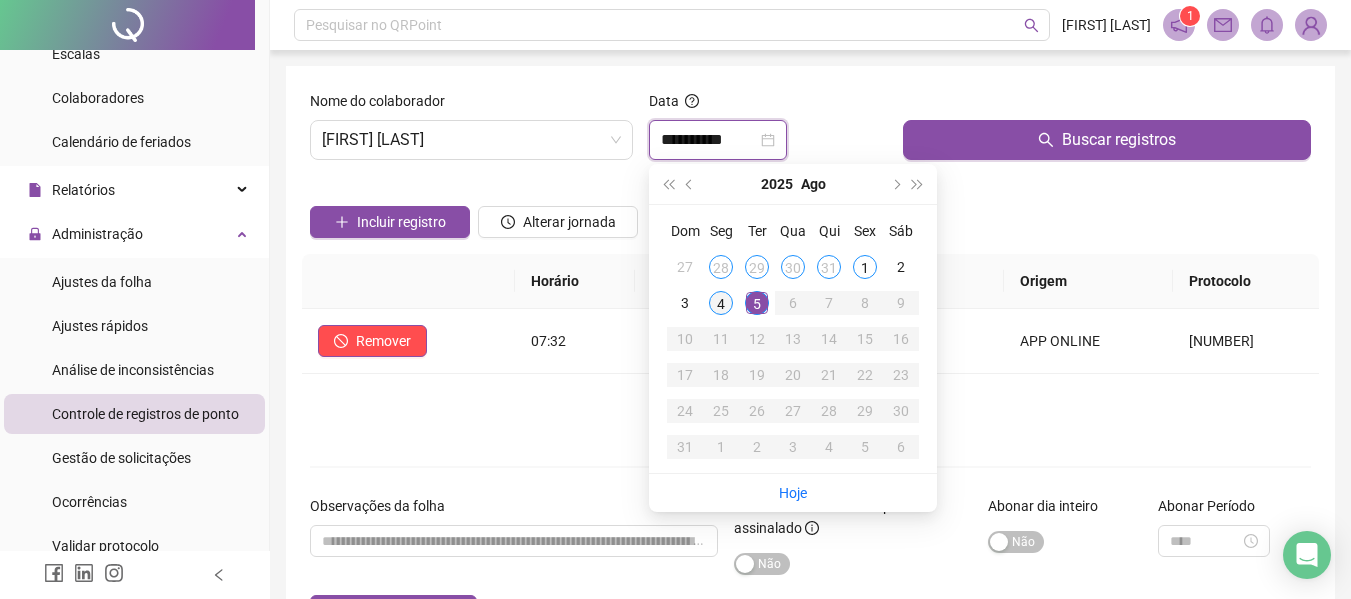 type on "**********" 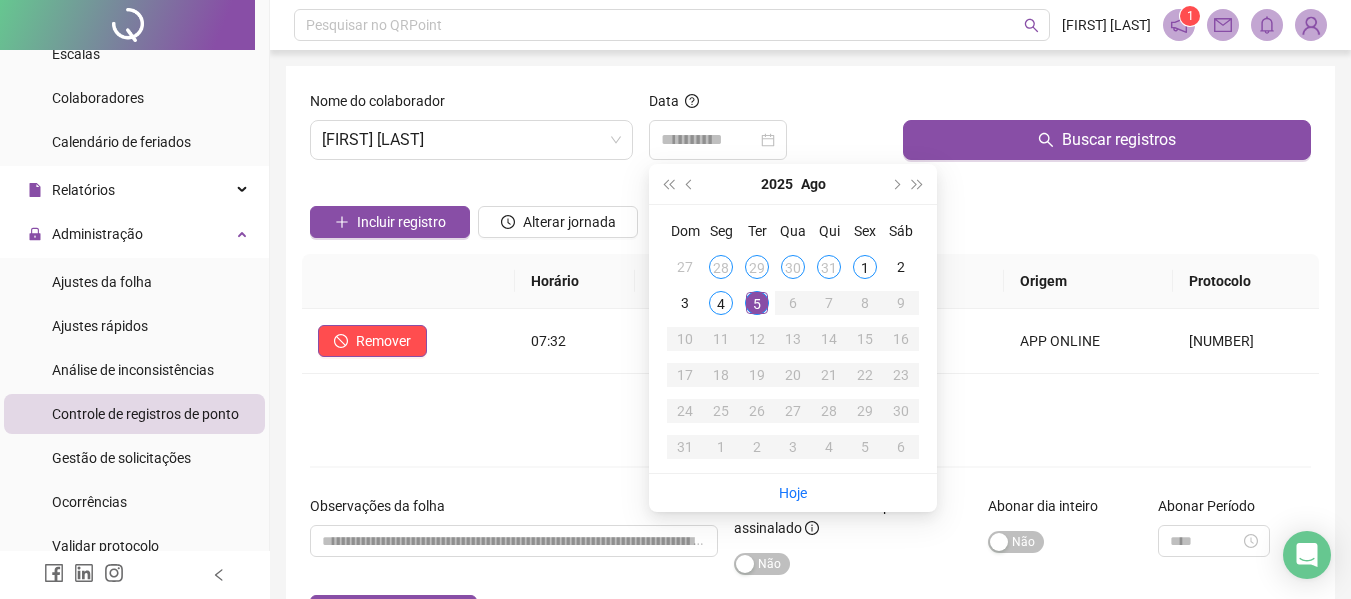 click on "4" at bounding box center (721, 303) 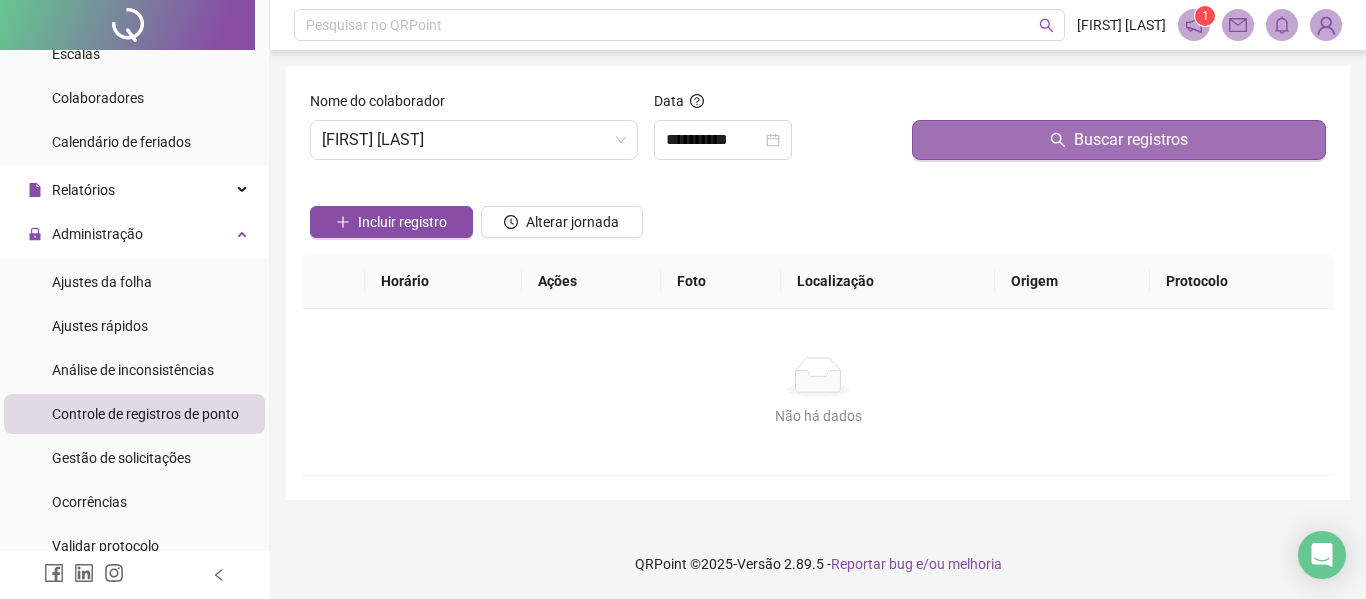 click on "Buscar registros" at bounding box center [1119, 140] 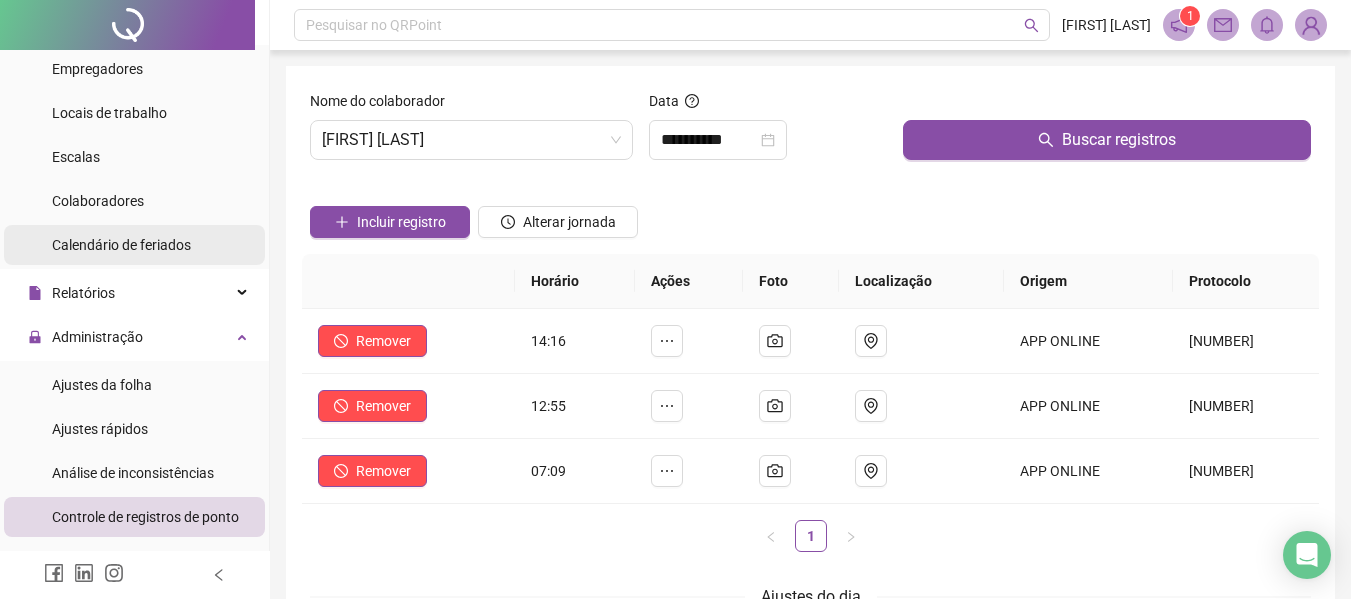 scroll, scrollTop: 0, scrollLeft: 0, axis: both 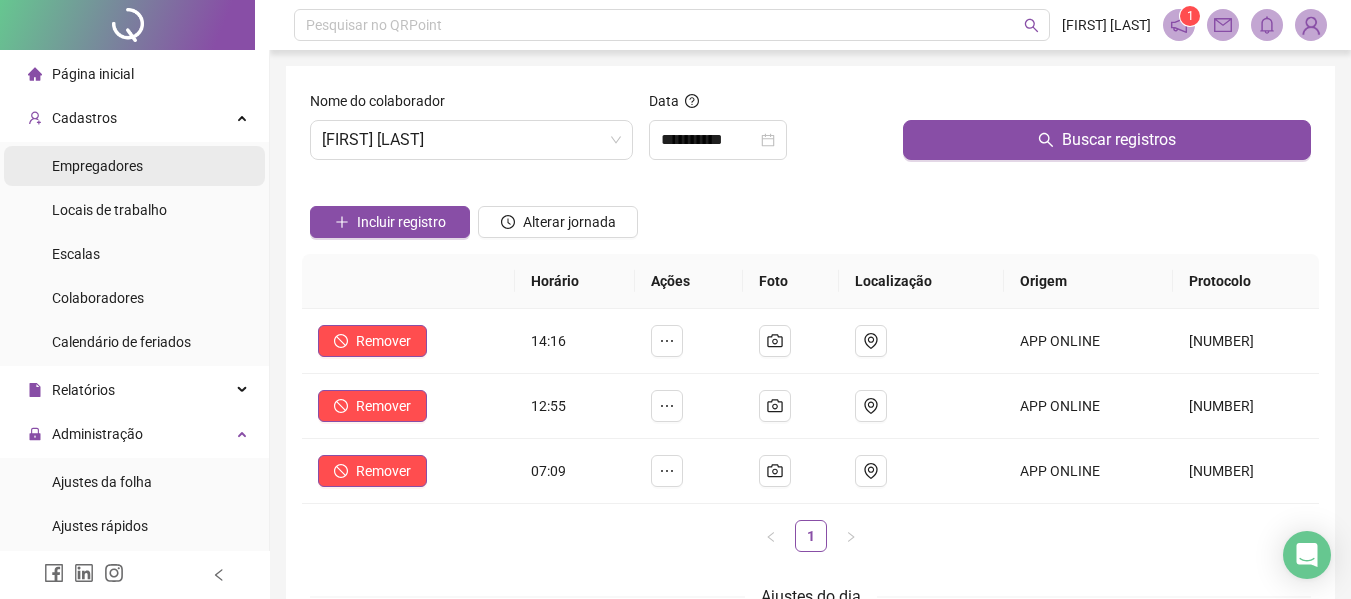 click on "Empregadores" at bounding box center [134, 166] 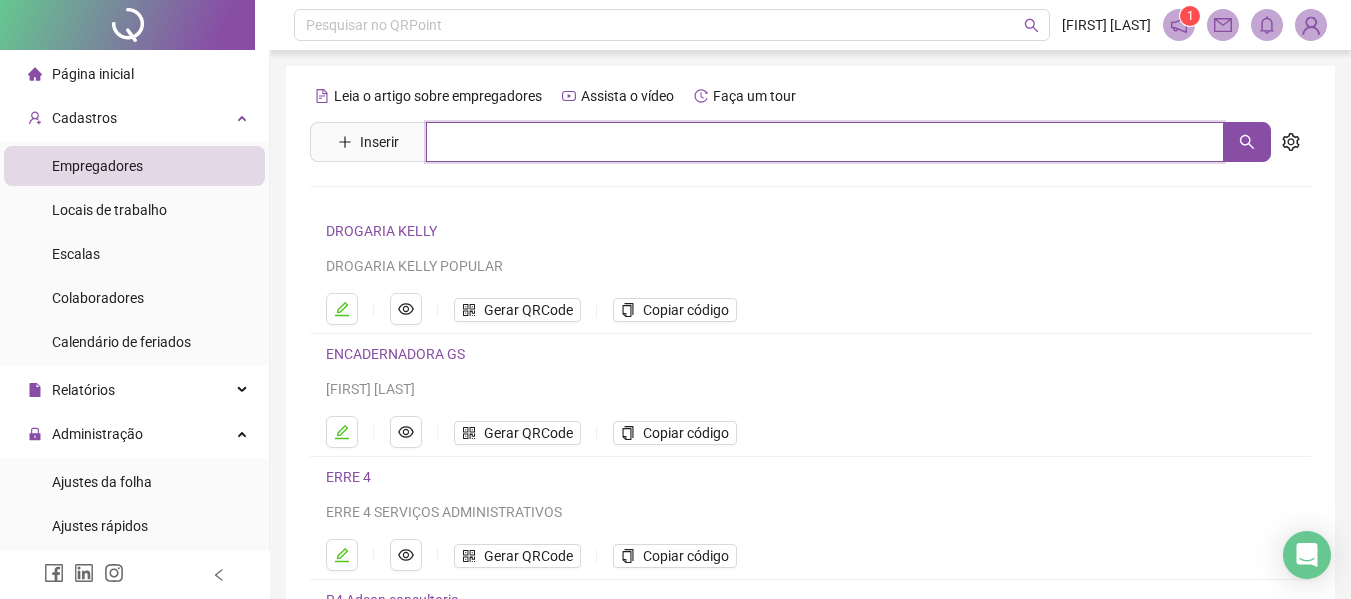 click at bounding box center (825, 142) 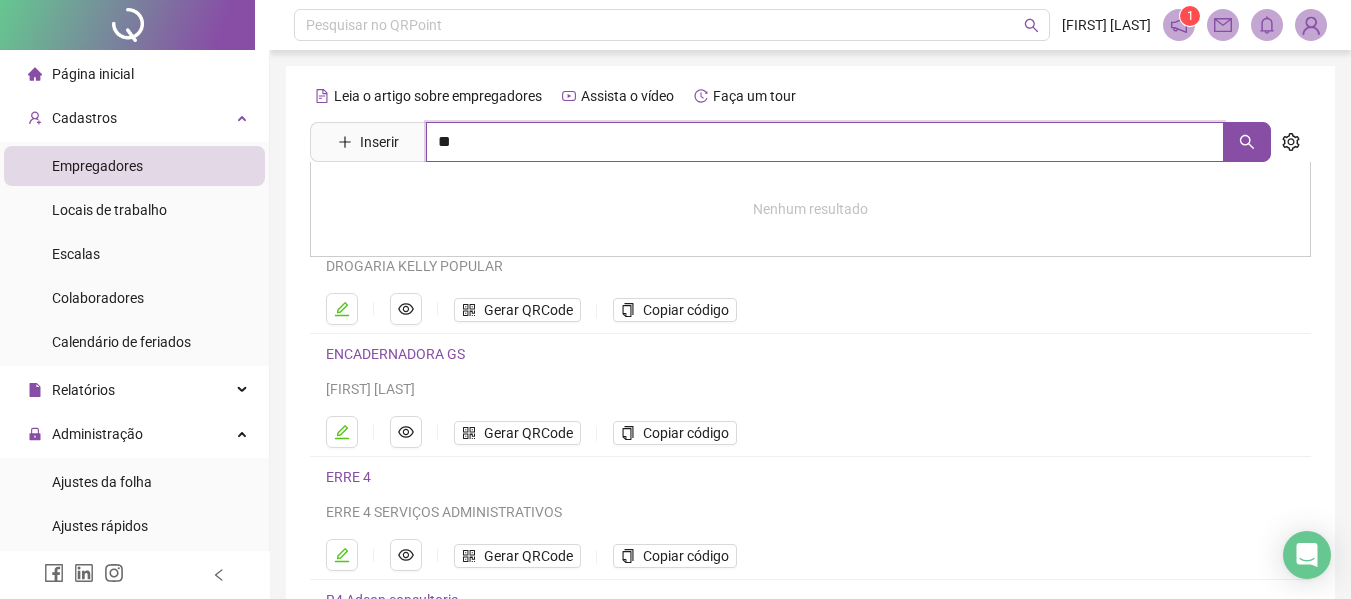 type on "*" 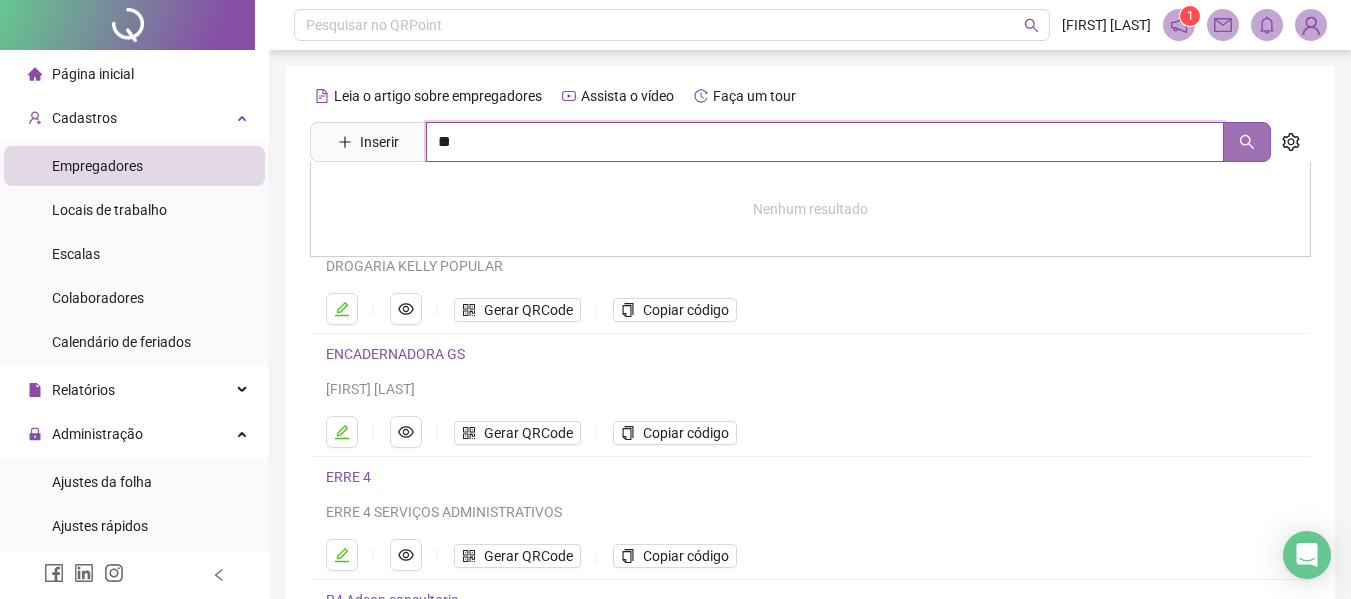 click at bounding box center [1247, 142] 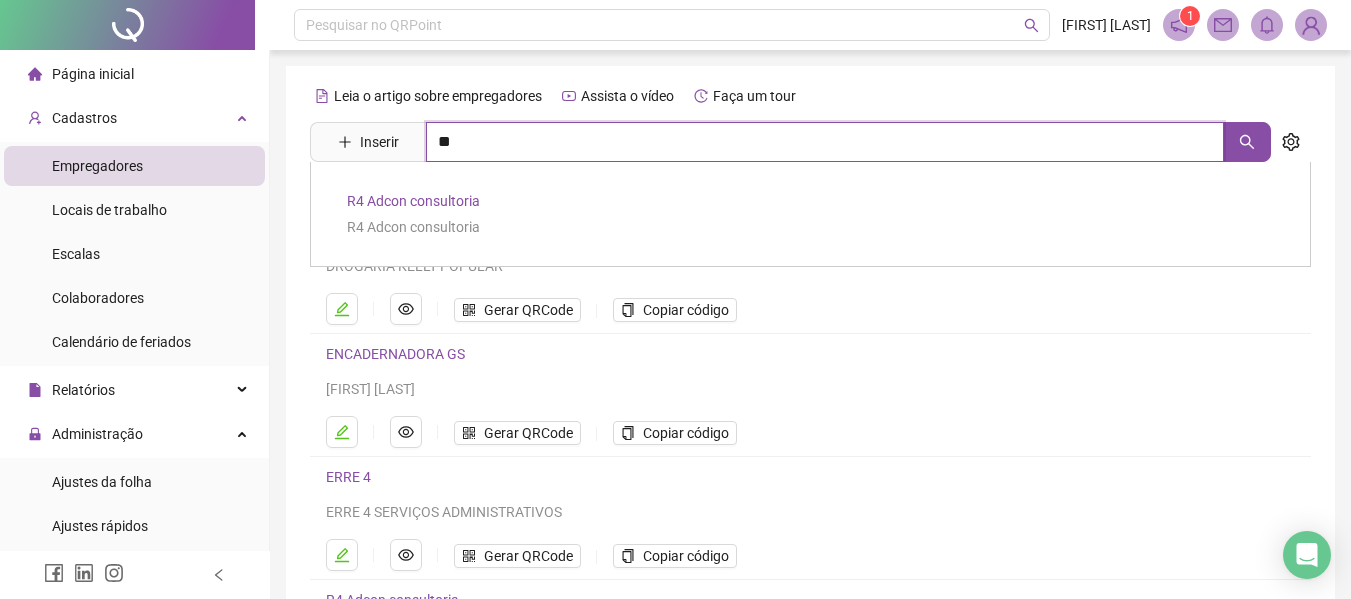 type on "**" 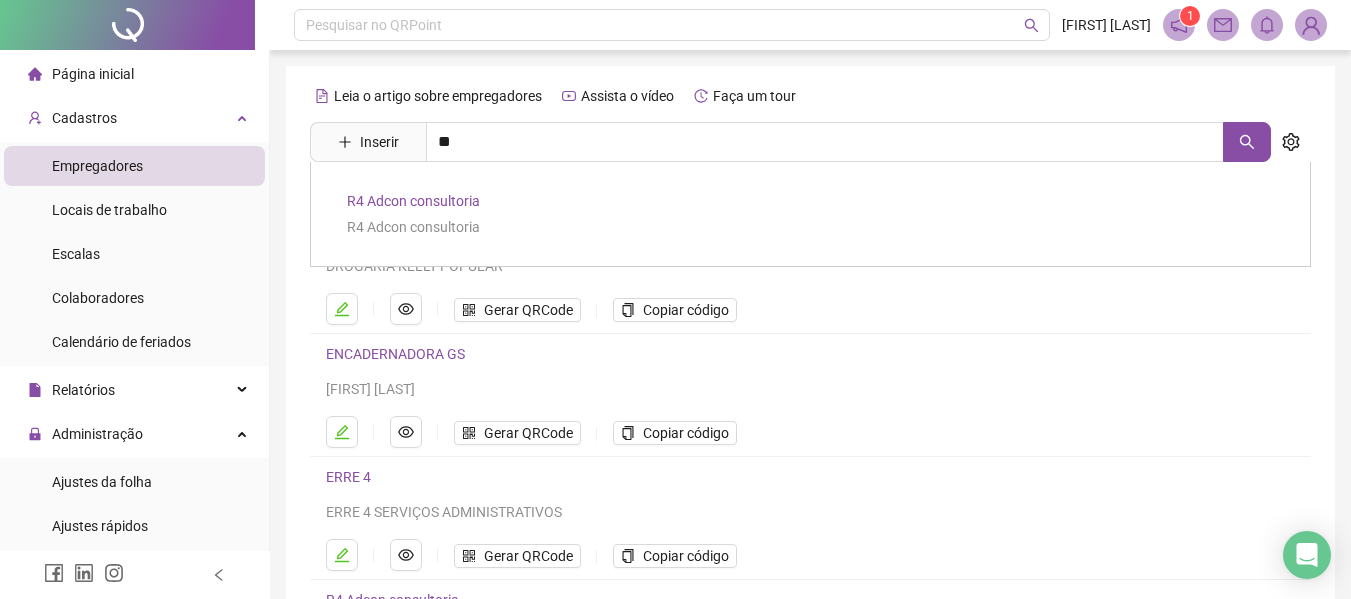 click on "R4 Adcon consultoria" at bounding box center [413, 201] 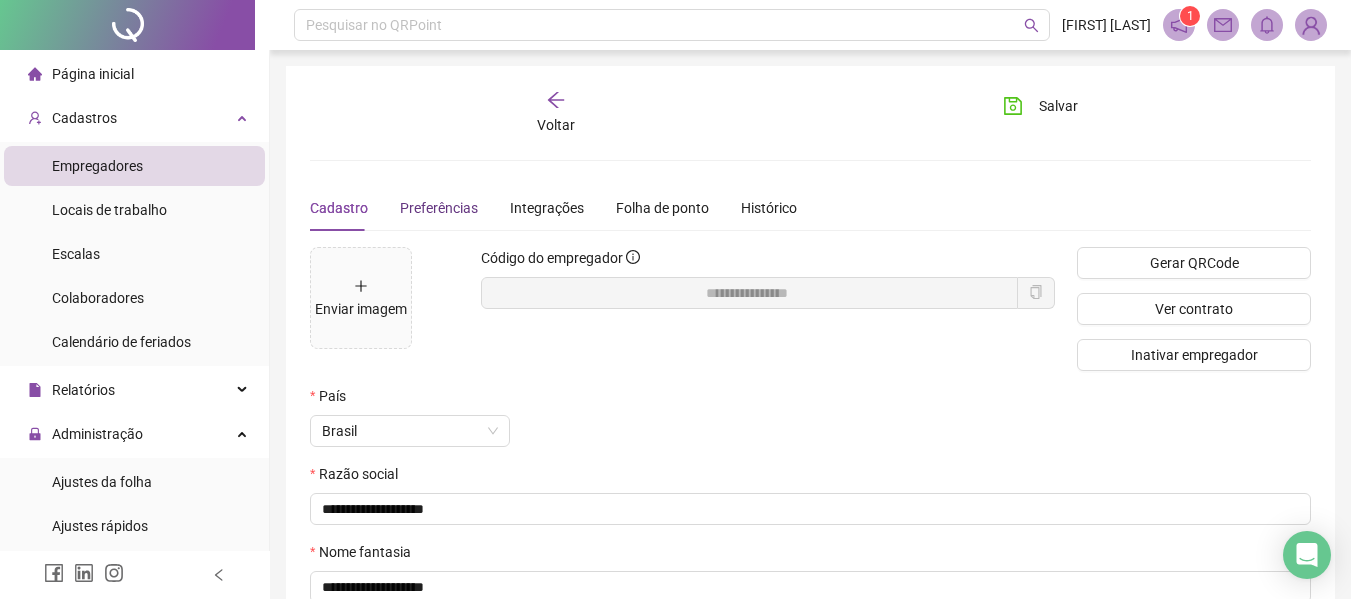click on "Preferências" at bounding box center (439, 208) 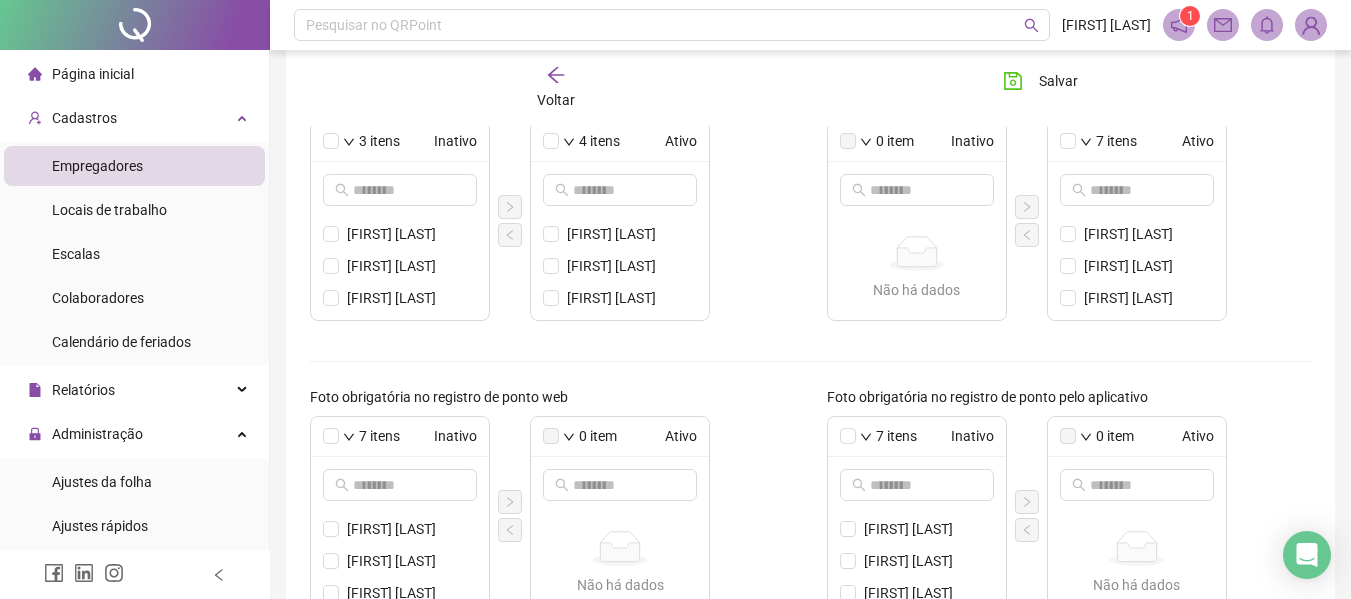 scroll, scrollTop: 313, scrollLeft: 0, axis: vertical 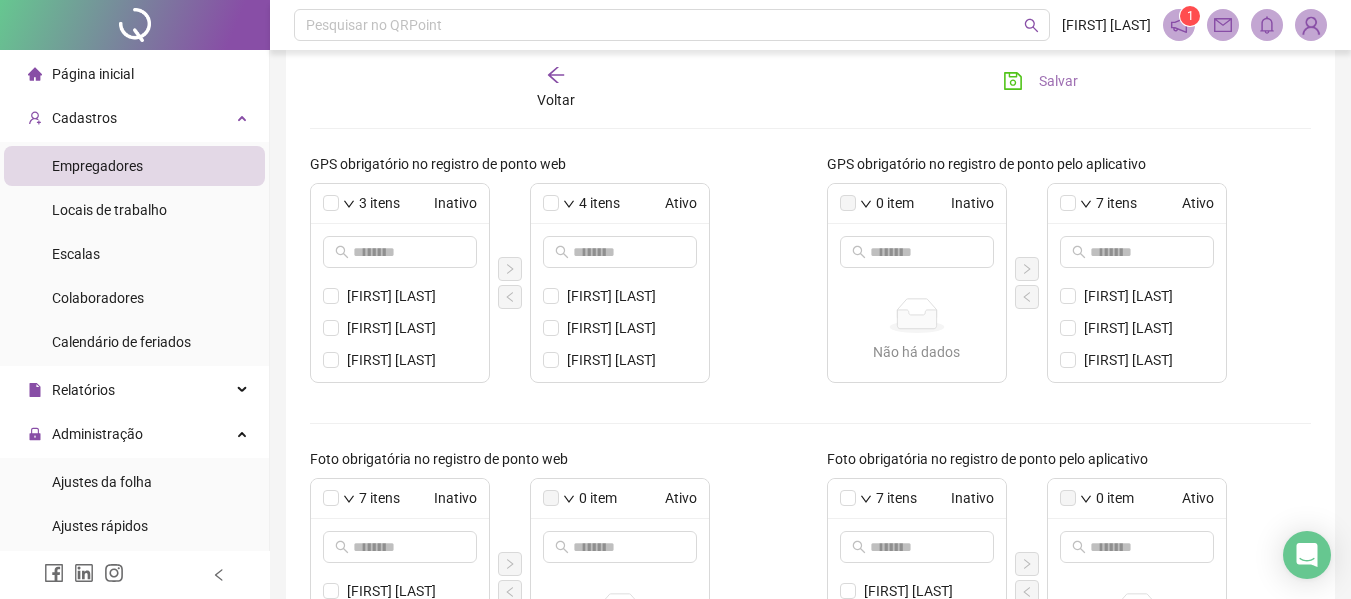 click 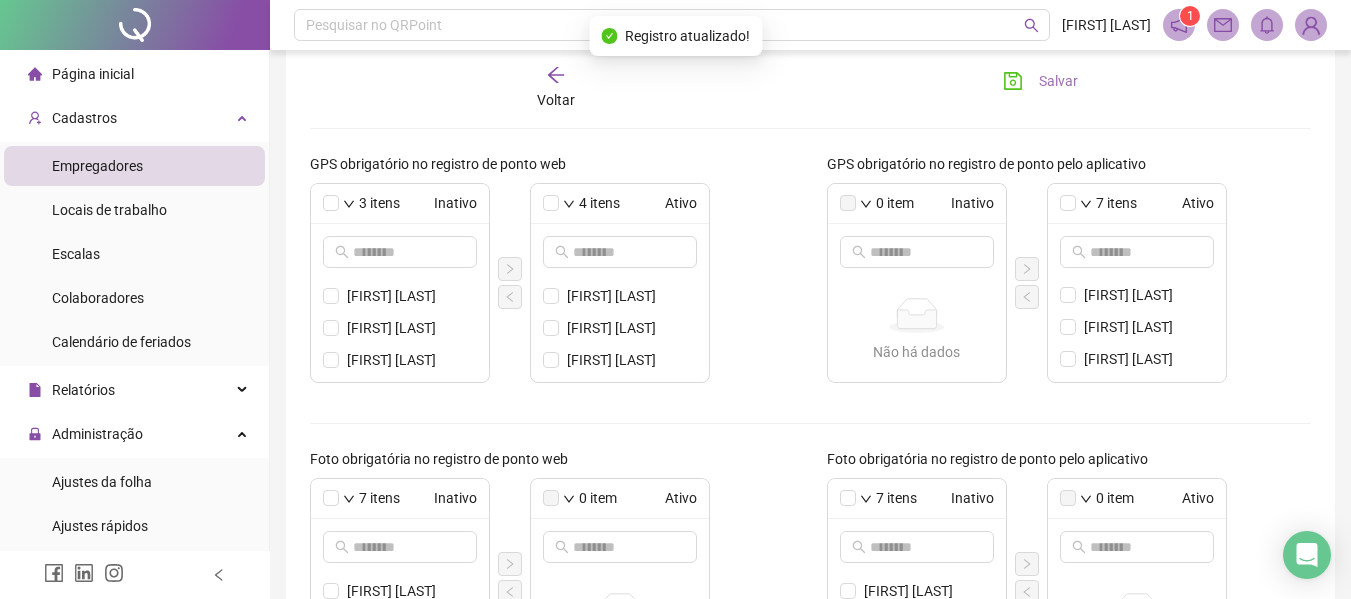 scroll, scrollTop: 122, scrollLeft: 0, axis: vertical 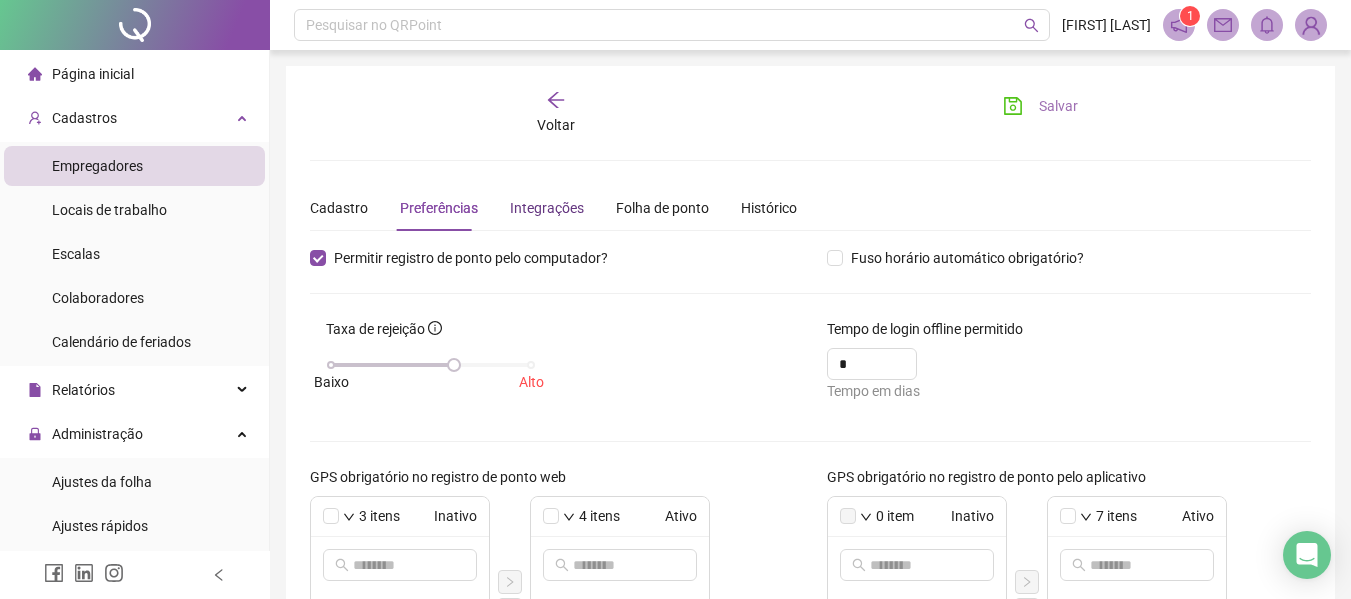 click on "Integrações" at bounding box center [547, 208] 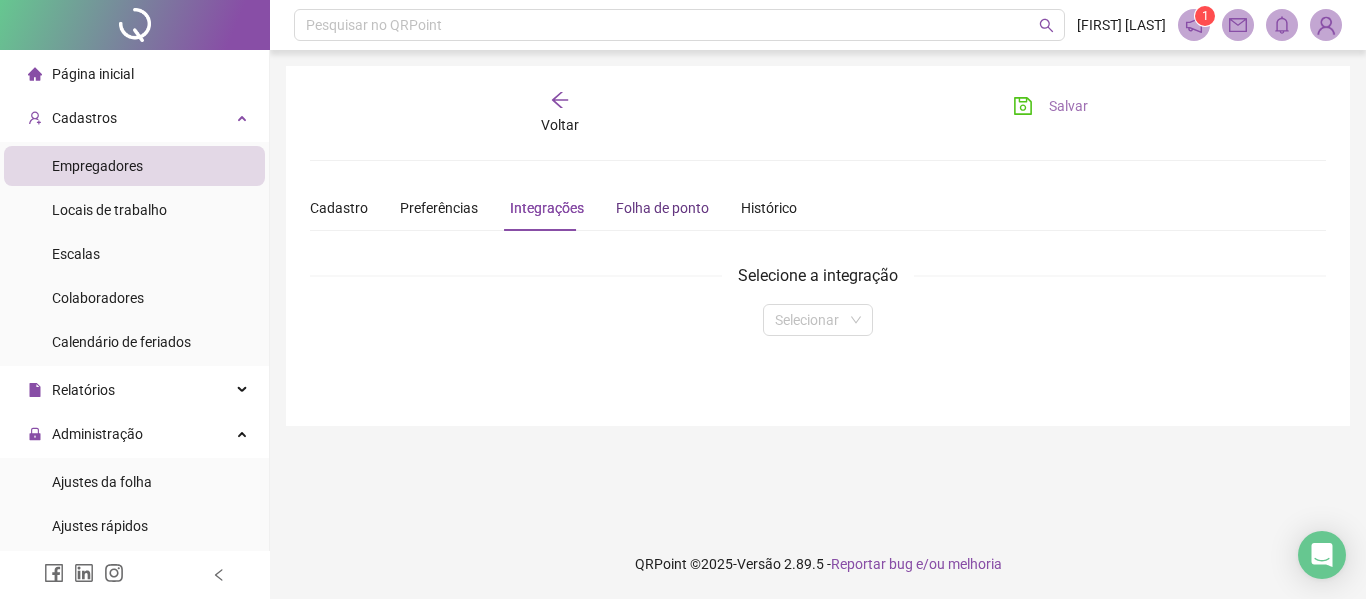 drag, startPoint x: 644, startPoint y: 205, endPoint x: 718, endPoint y: 205, distance: 74 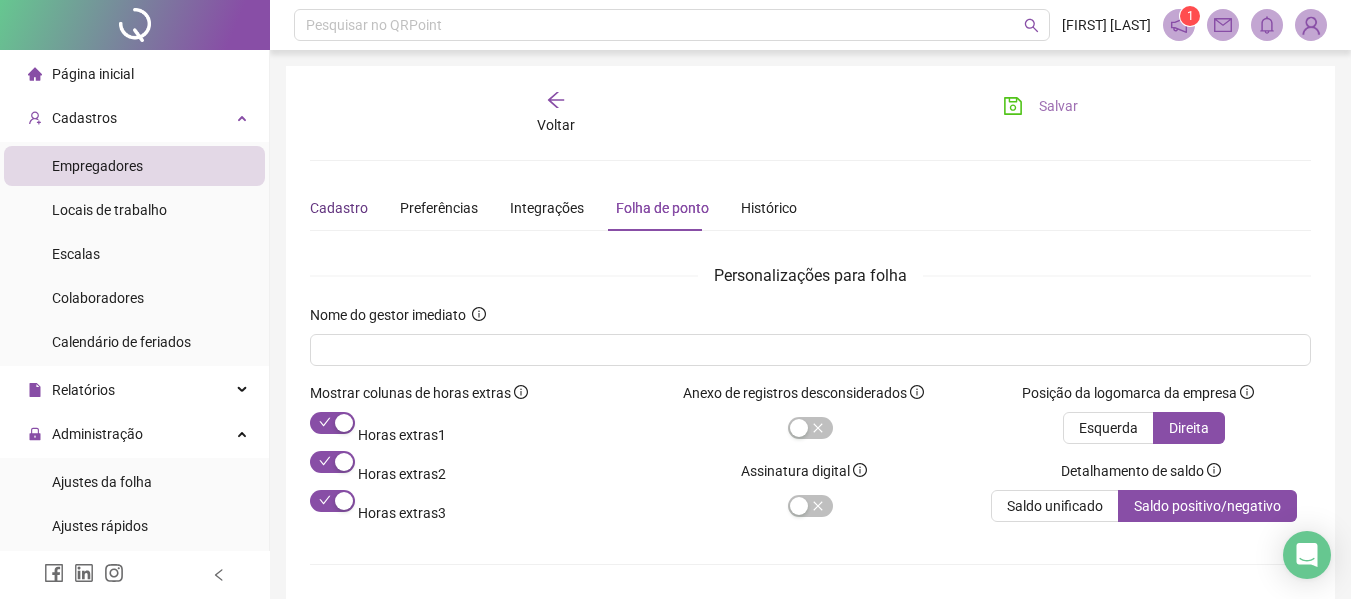 click on "Cadastro" at bounding box center [339, 208] 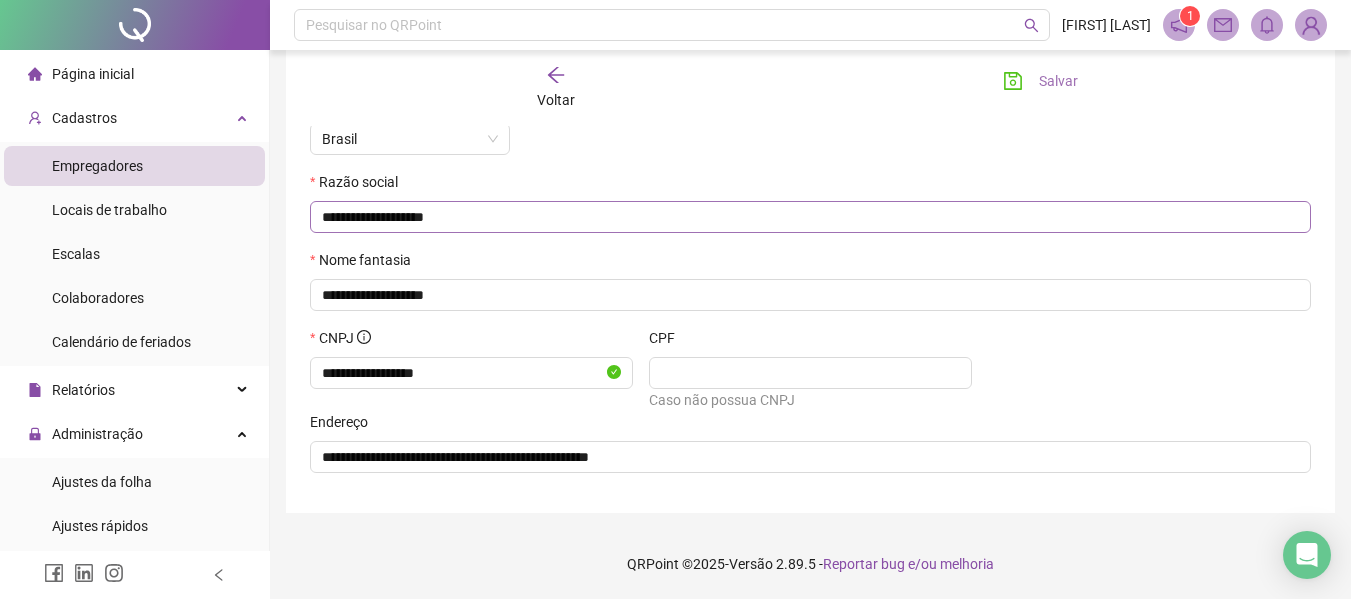 scroll, scrollTop: 0, scrollLeft: 0, axis: both 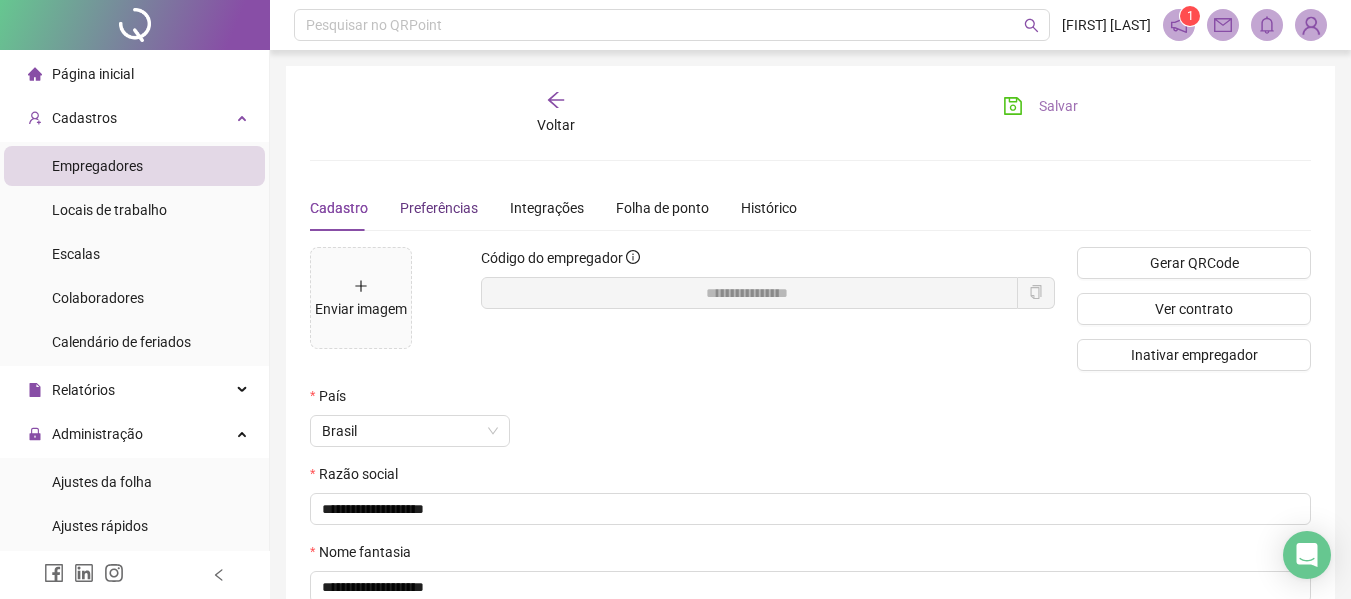 click on "Preferências" at bounding box center (439, 208) 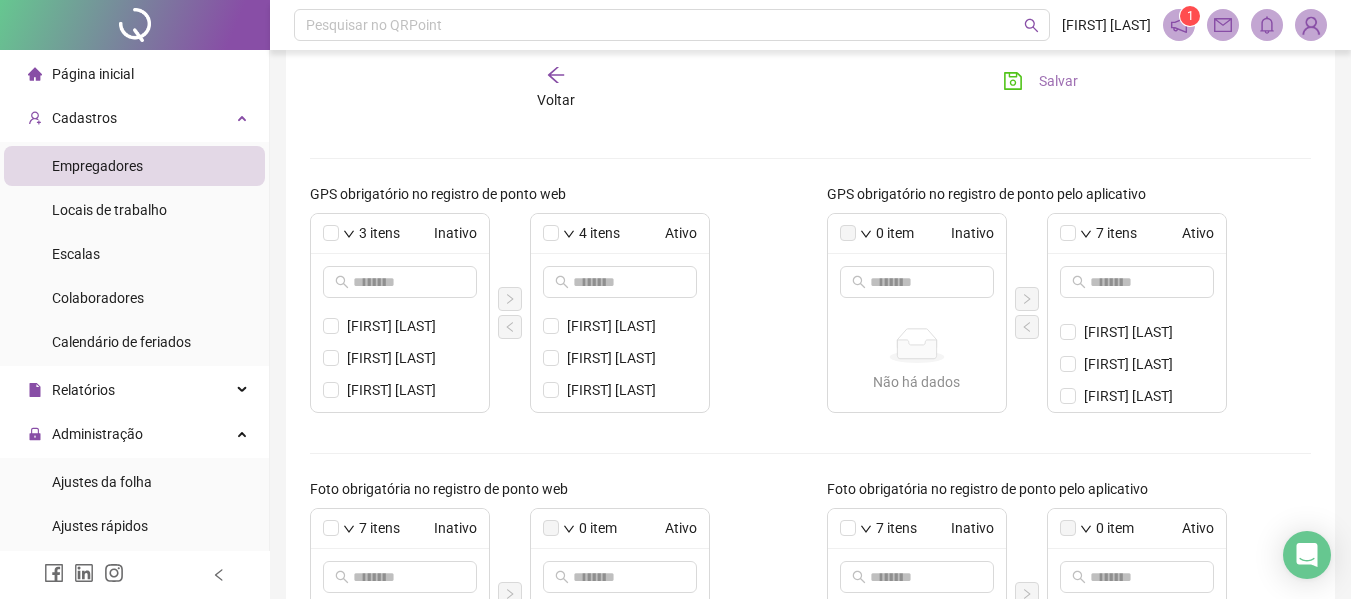 scroll, scrollTop: 213, scrollLeft: 0, axis: vertical 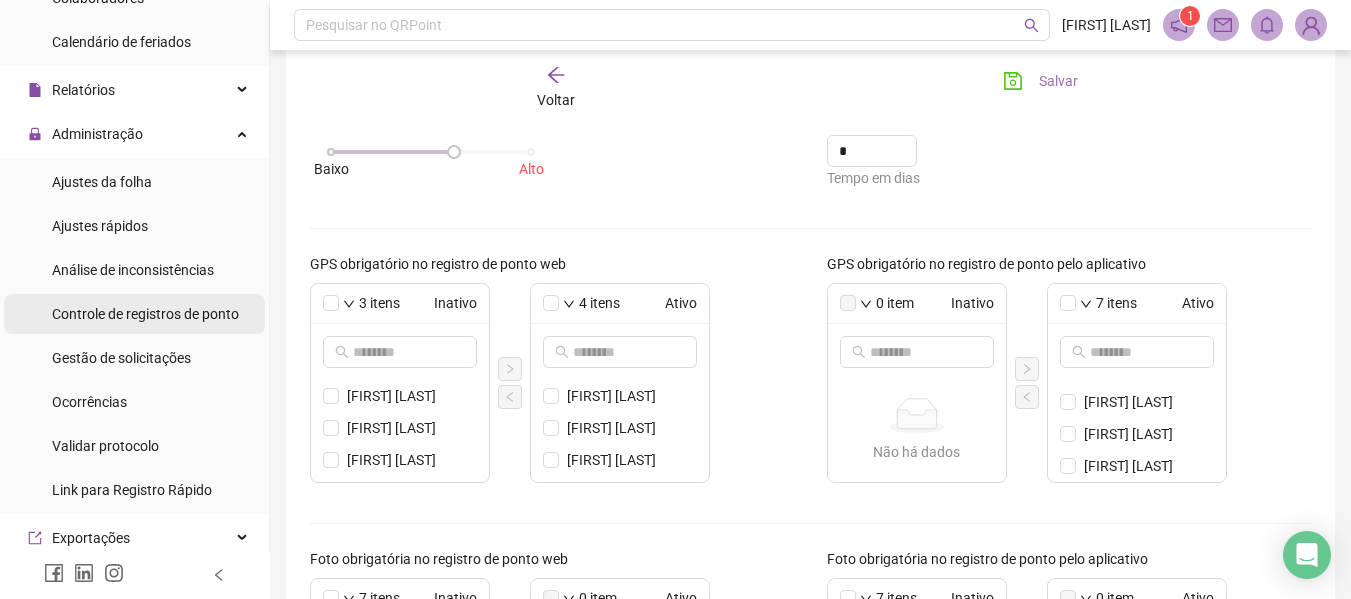 click on "Controle de registros de ponto" at bounding box center [145, 314] 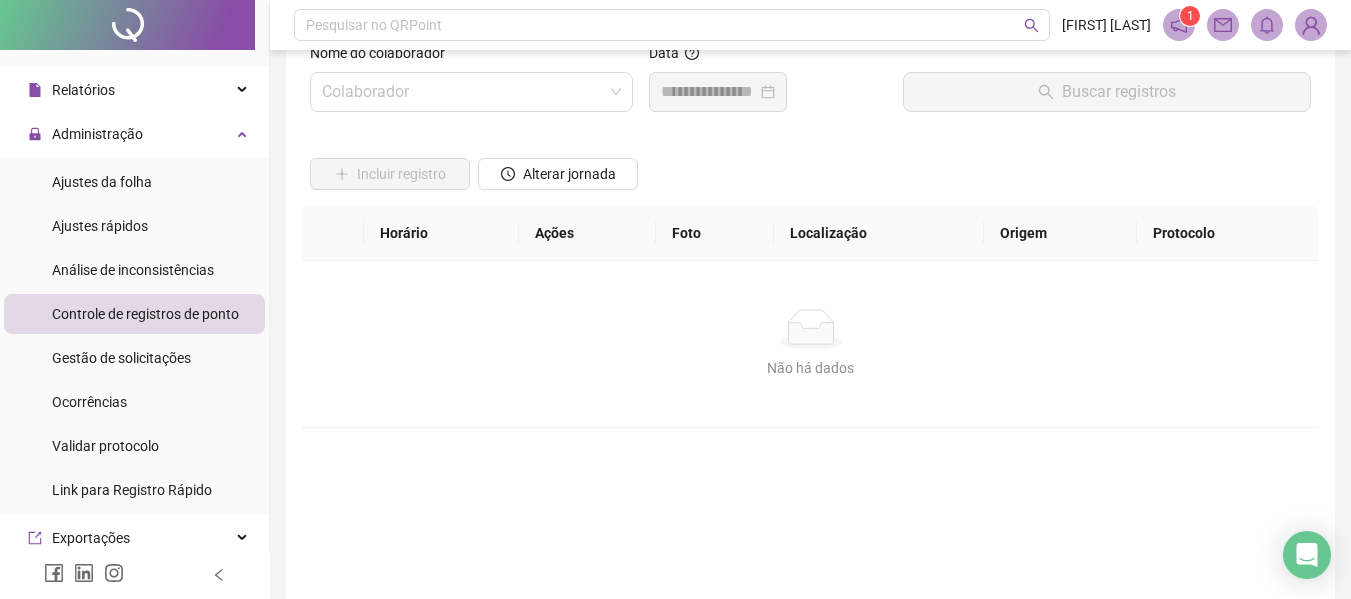 scroll, scrollTop: 0, scrollLeft: 0, axis: both 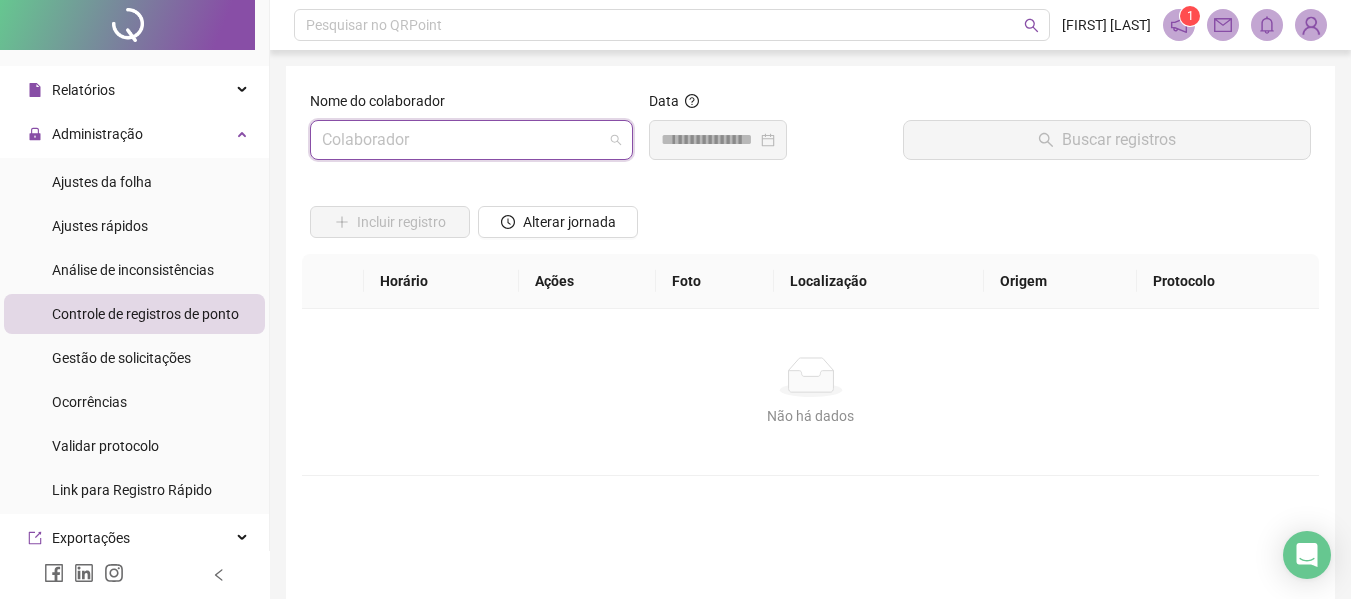 click at bounding box center (462, 140) 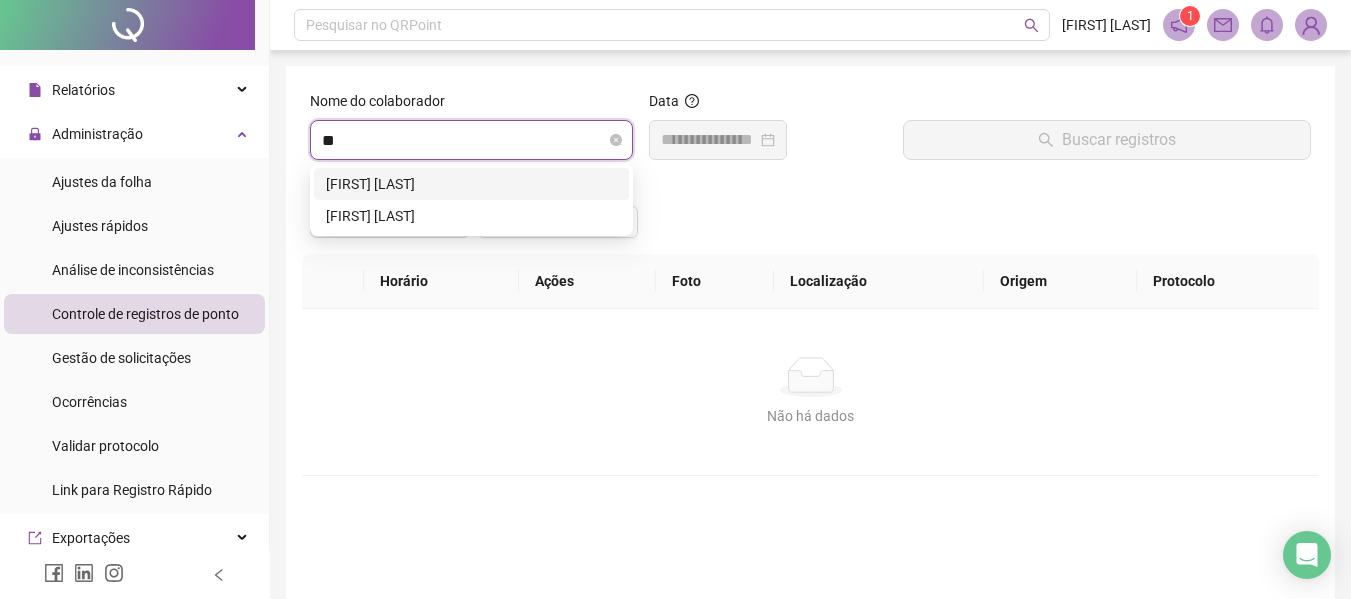 type on "***" 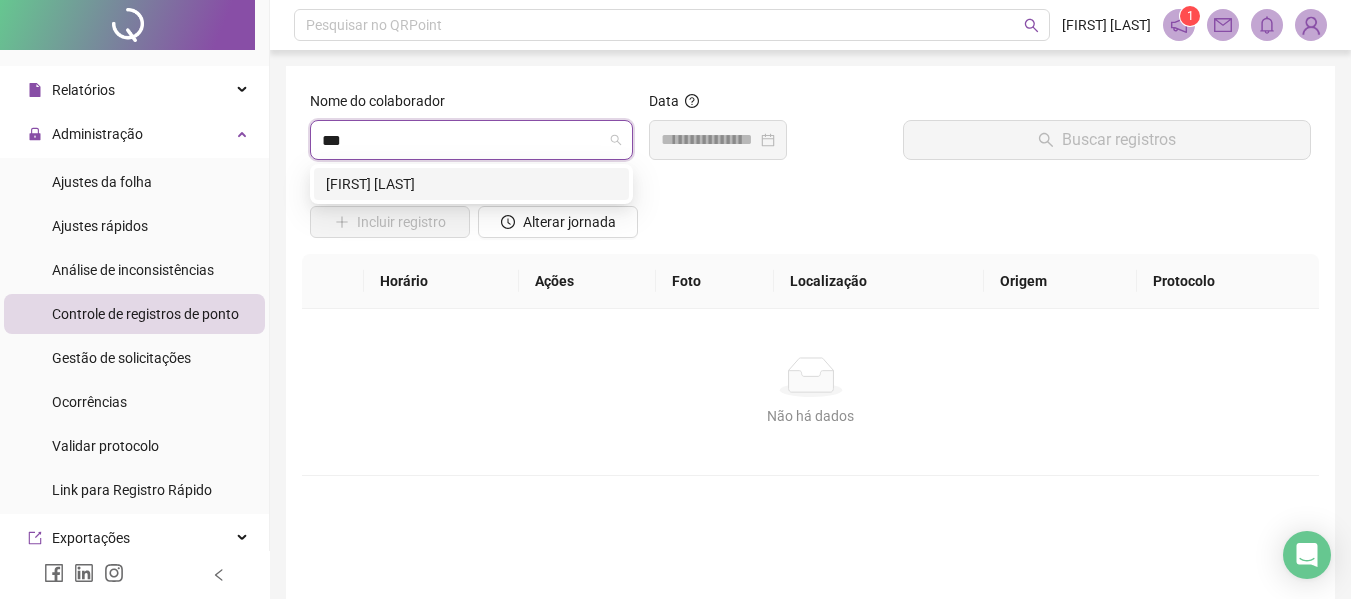 drag, startPoint x: 494, startPoint y: 169, endPoint x: 520, endPoint y: 175, distance: 26.683329 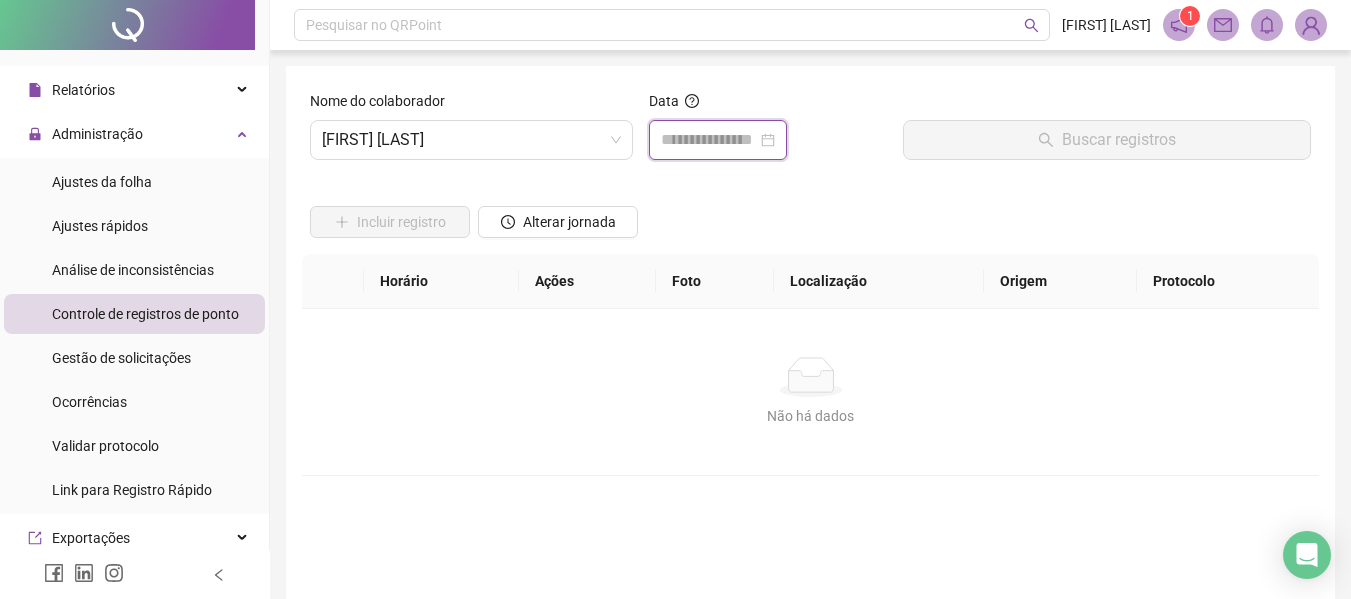 click at bounding box center [709, 140] 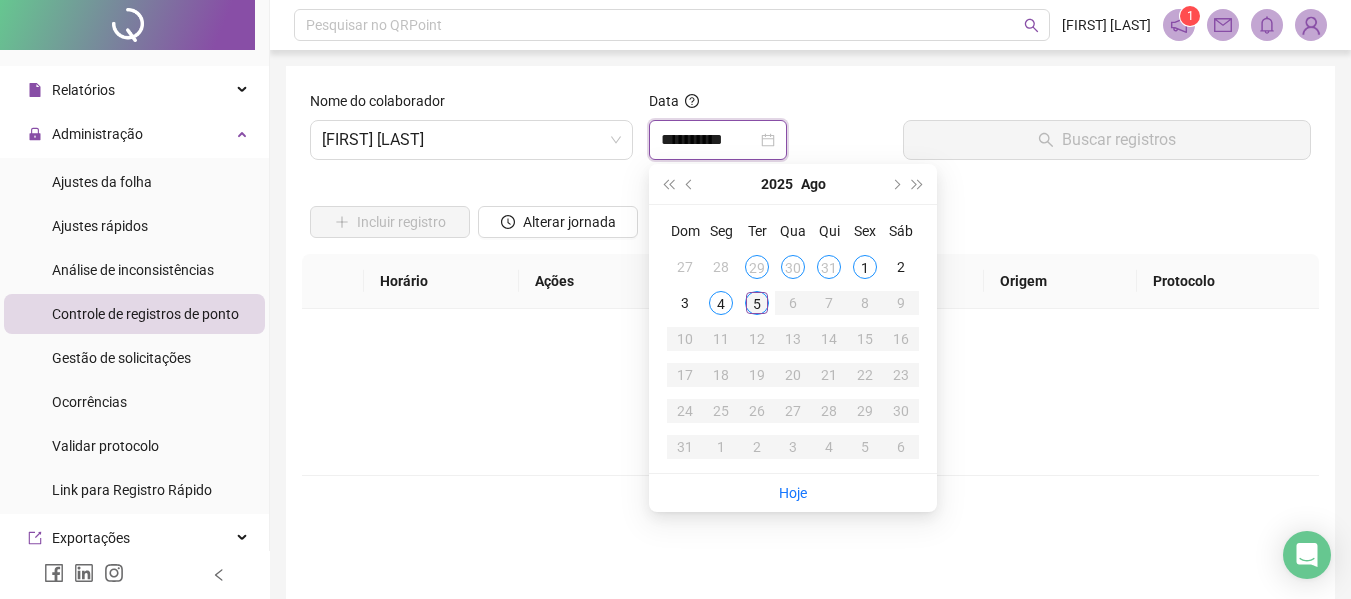 type on "**********" 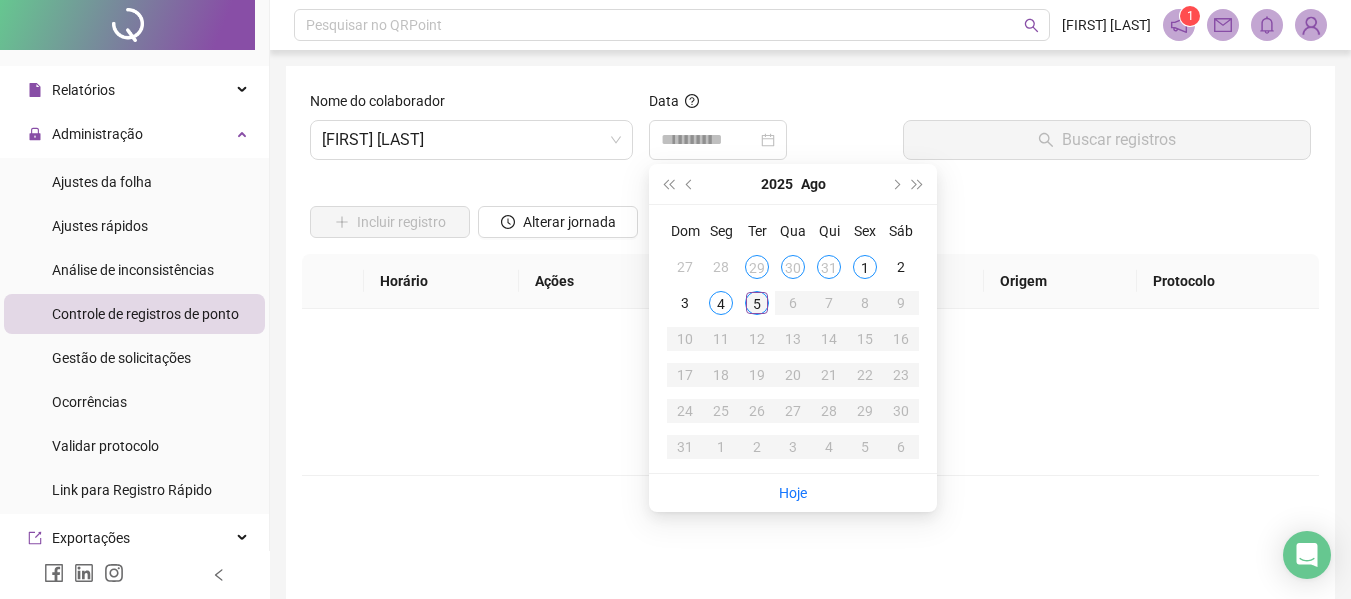 click on "5" at bounding box center [757, 303] 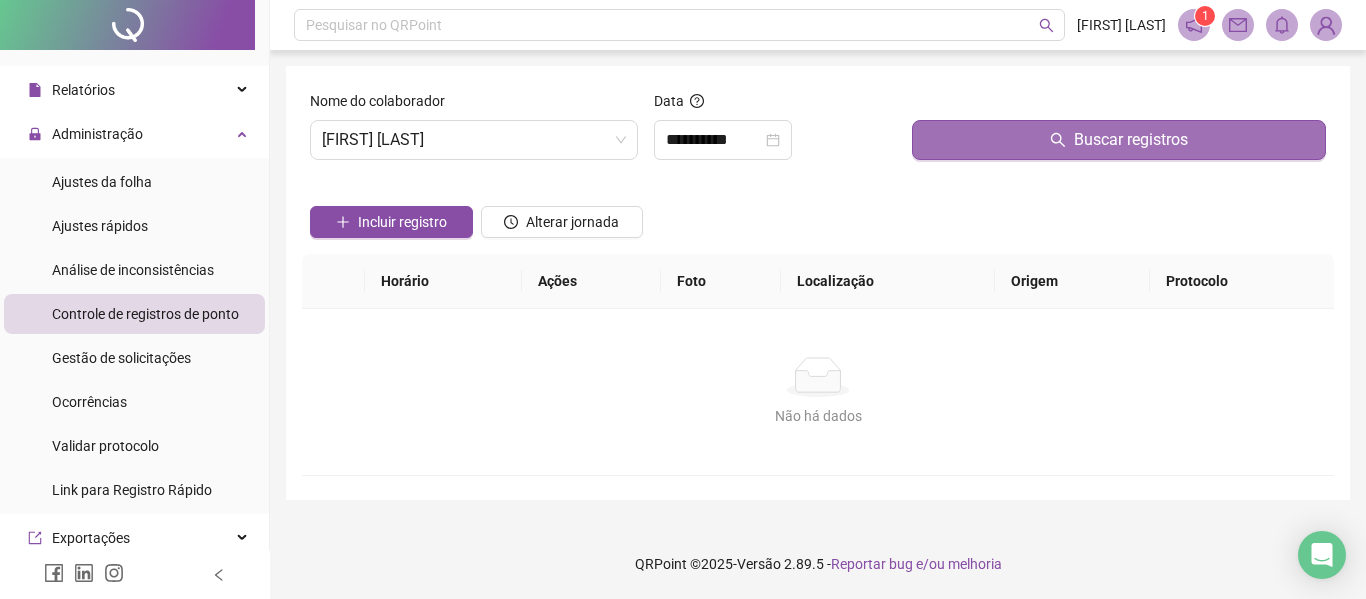 click on "Buscar registros" at bounding box center [1119, 140] 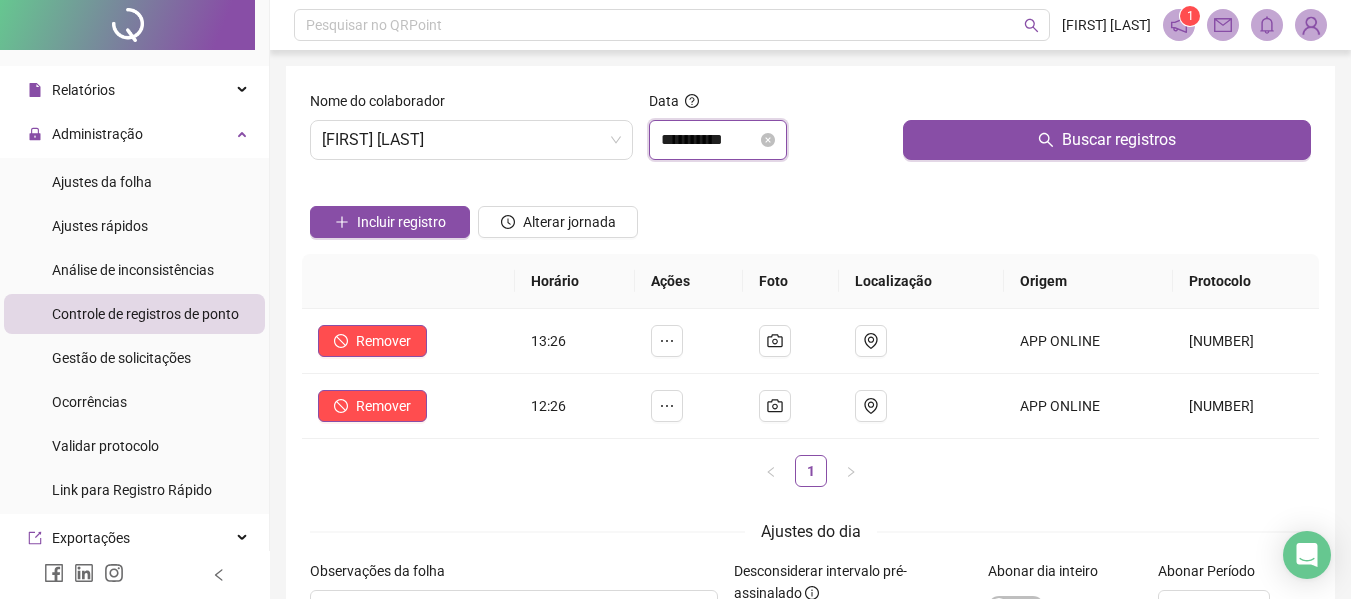 click on "**********" at bounding box center (709, 140) 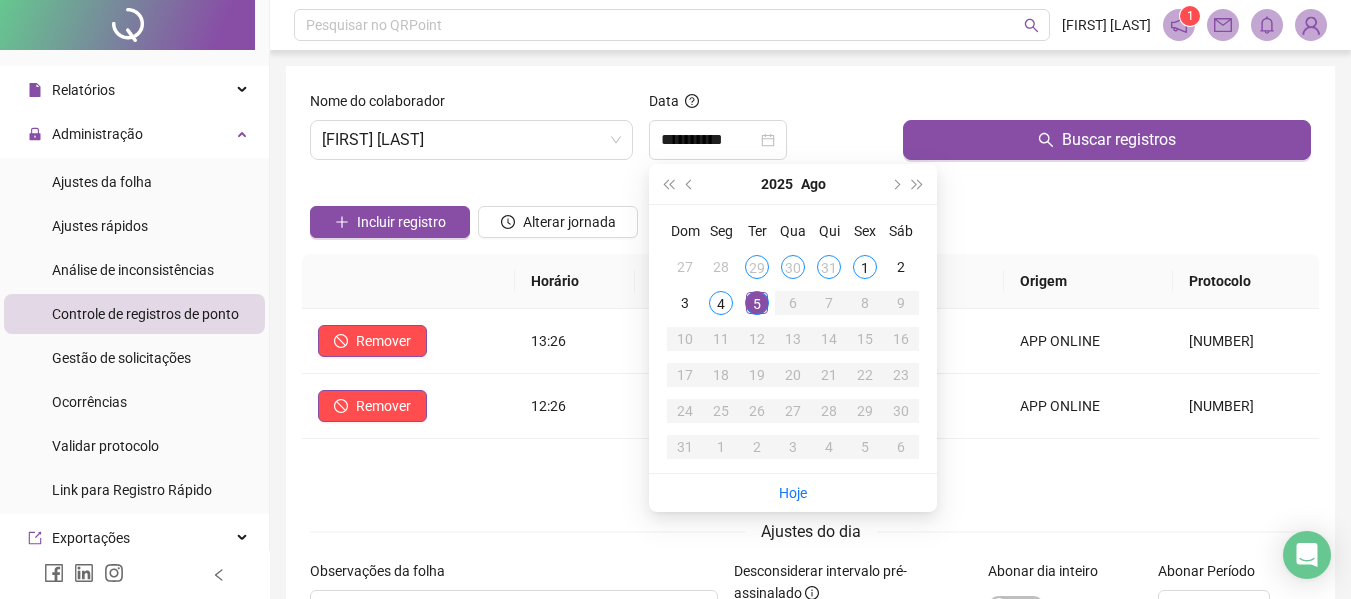 click on "Incluir registro   Alterar jornada" at bounding box center [810, 215] 